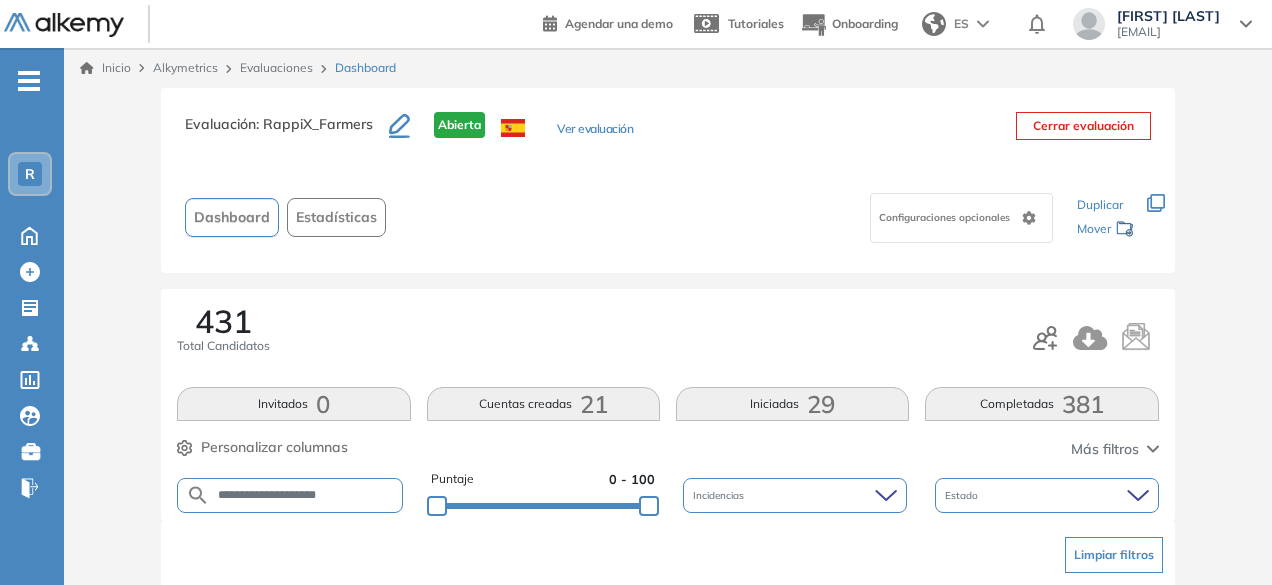 scroll, scrollTop: 154, scrollLeft: 0, axis: vertical 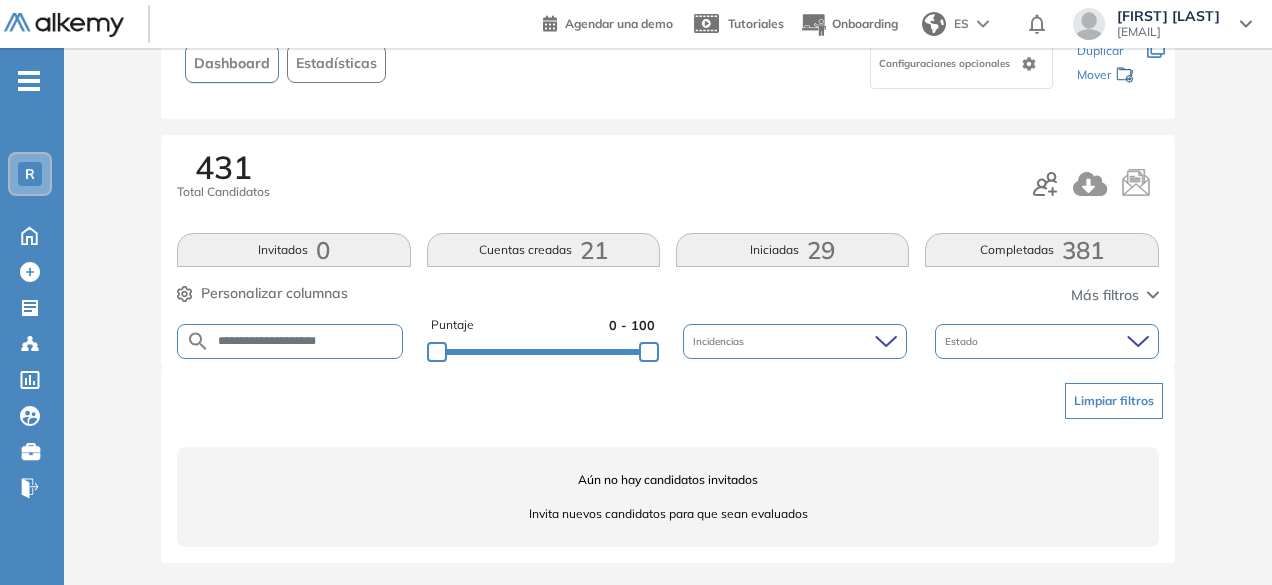 click on "**********" at bounding box center (305, 341) 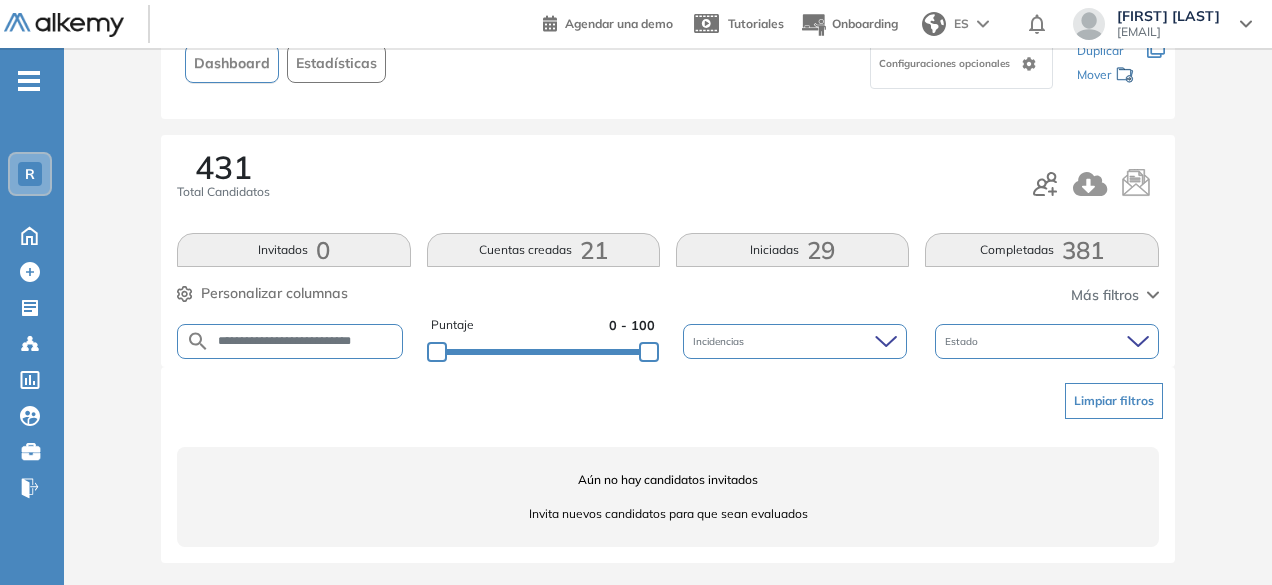 scroll, scrollTop: 0, scrollLeft: 10, axis: horizontal 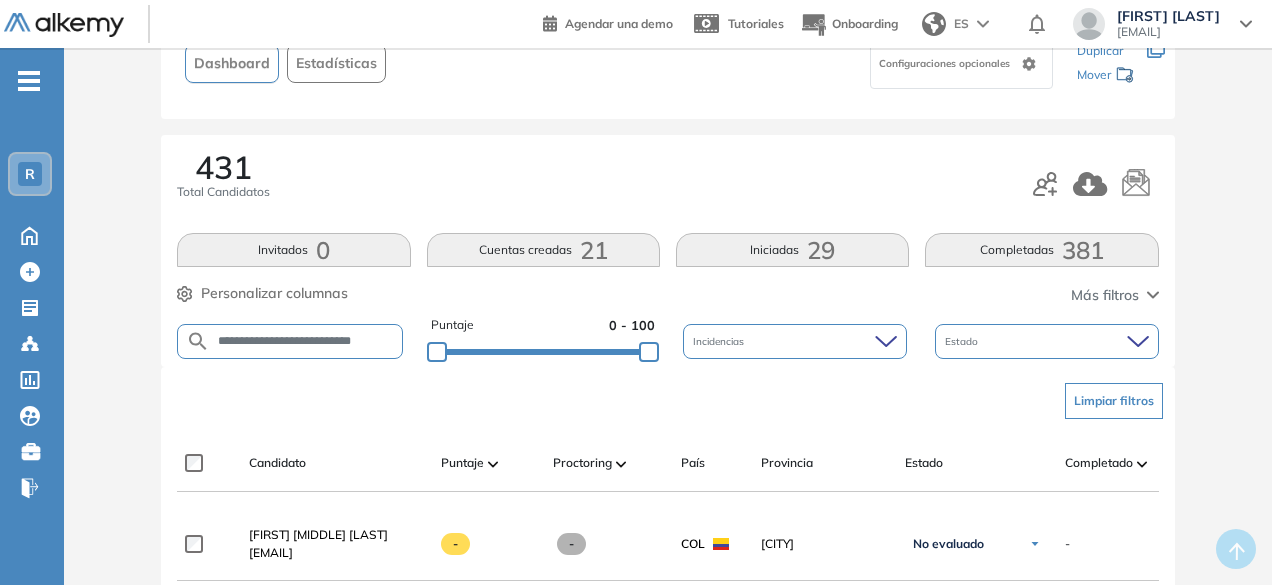 click on "**********" at bounding box center [306, 341] 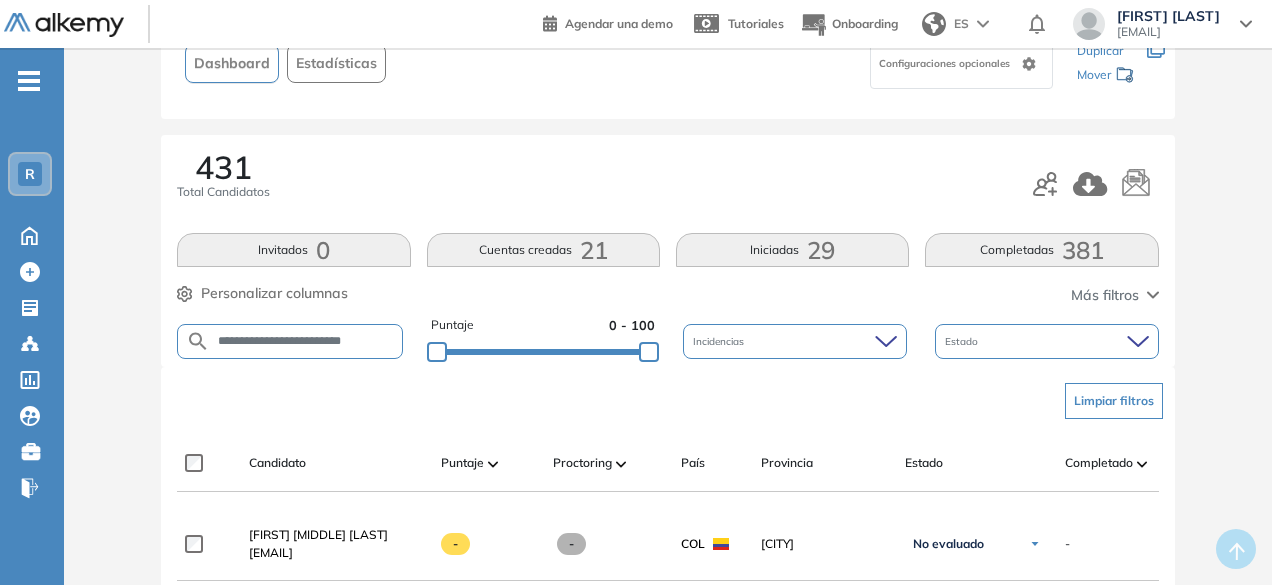 scroll, scrollTop: 0, scrollLeft: 4, axis: horizontal 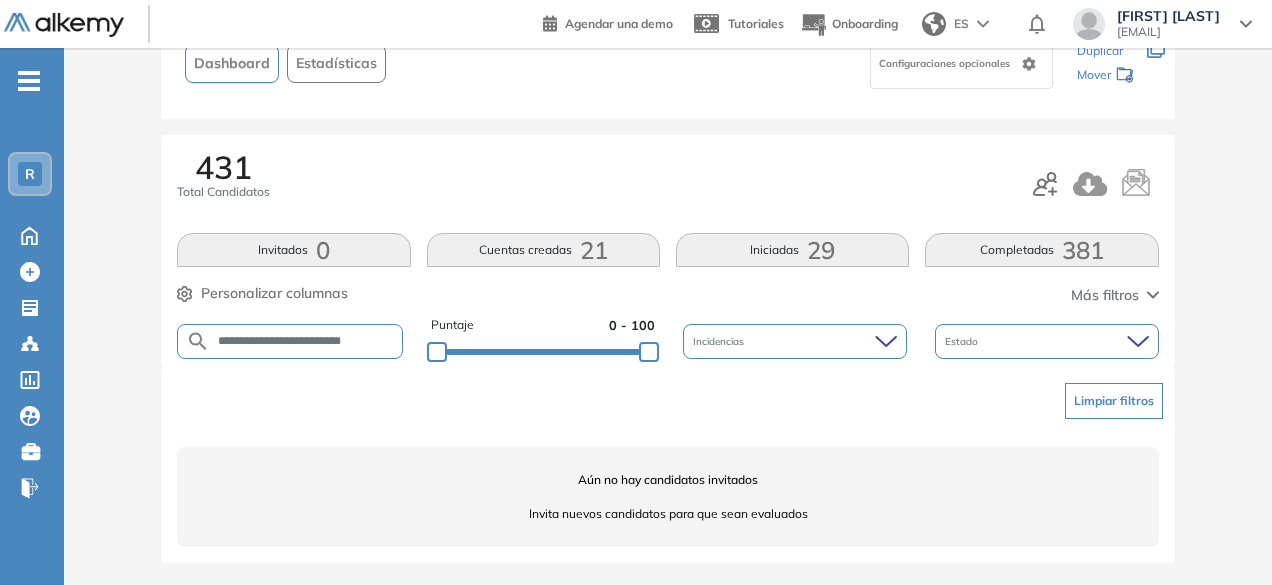 click on "**********" at bounding box center (290, 341) 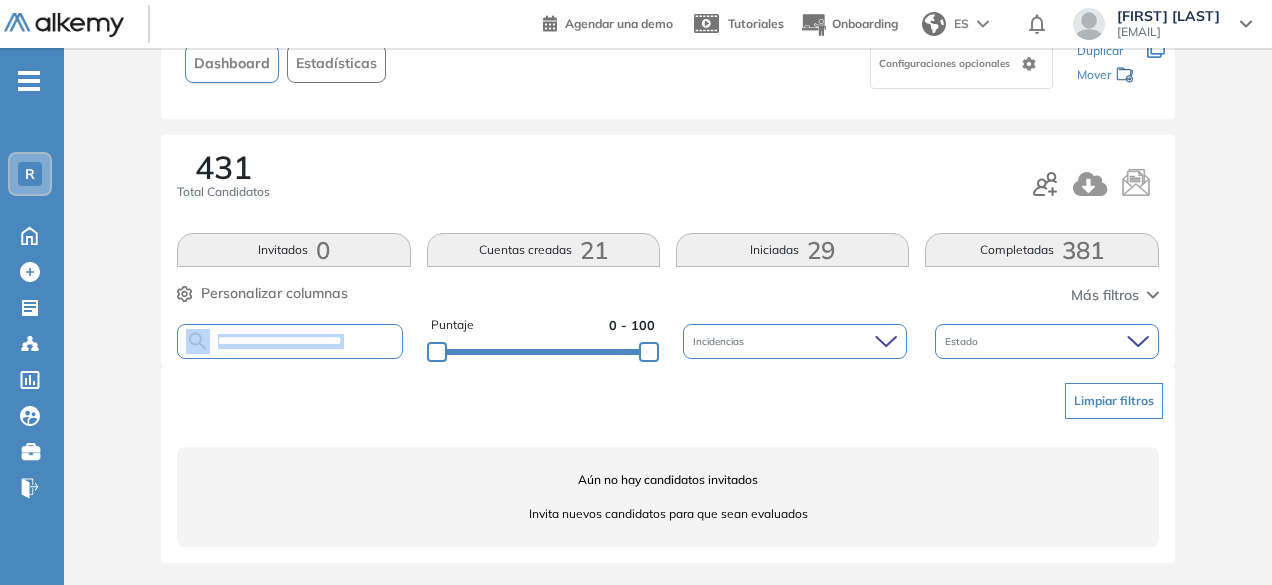click on "**********" at bounding box center [290, 341] 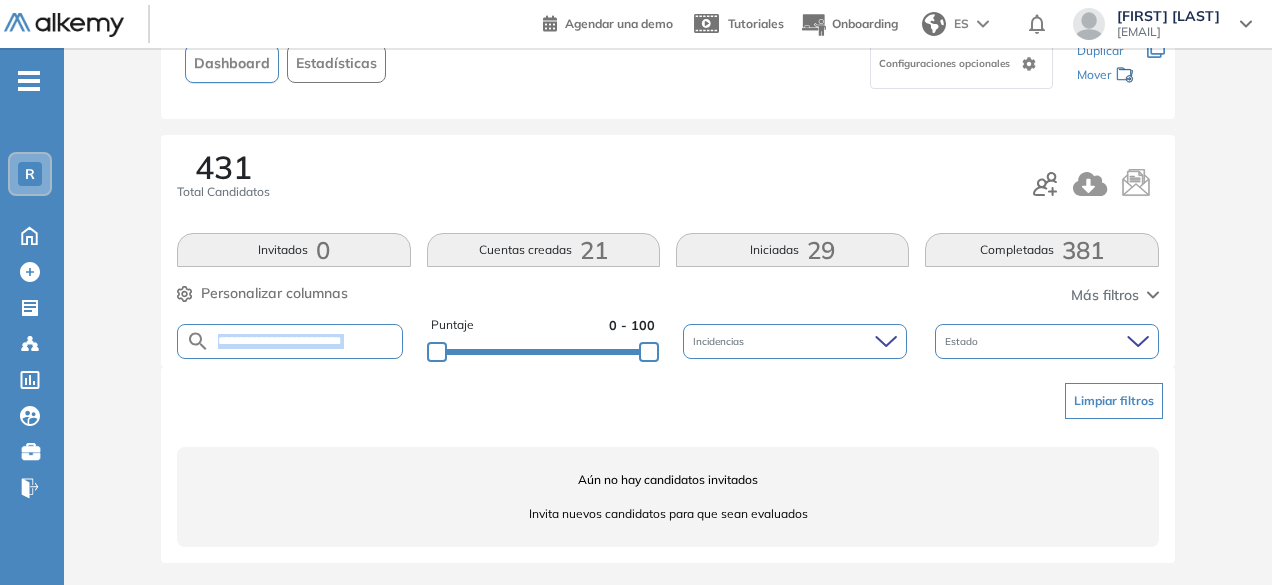 click on "**********" at bounding box center [290, 341] 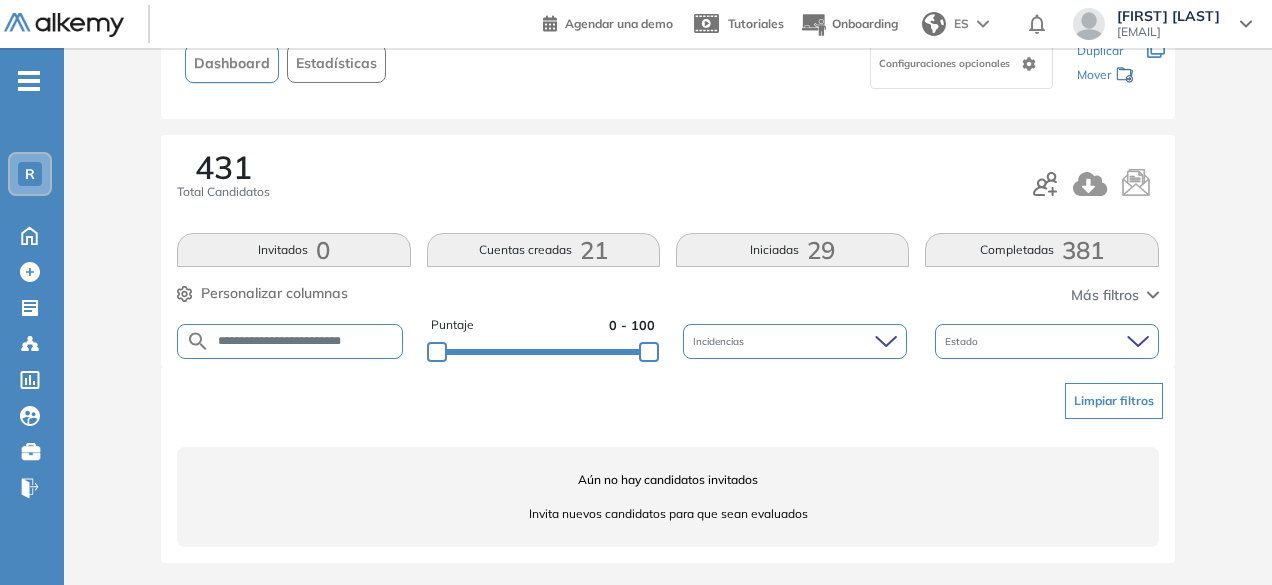 click on "**********" at bounding box center [290, 341] 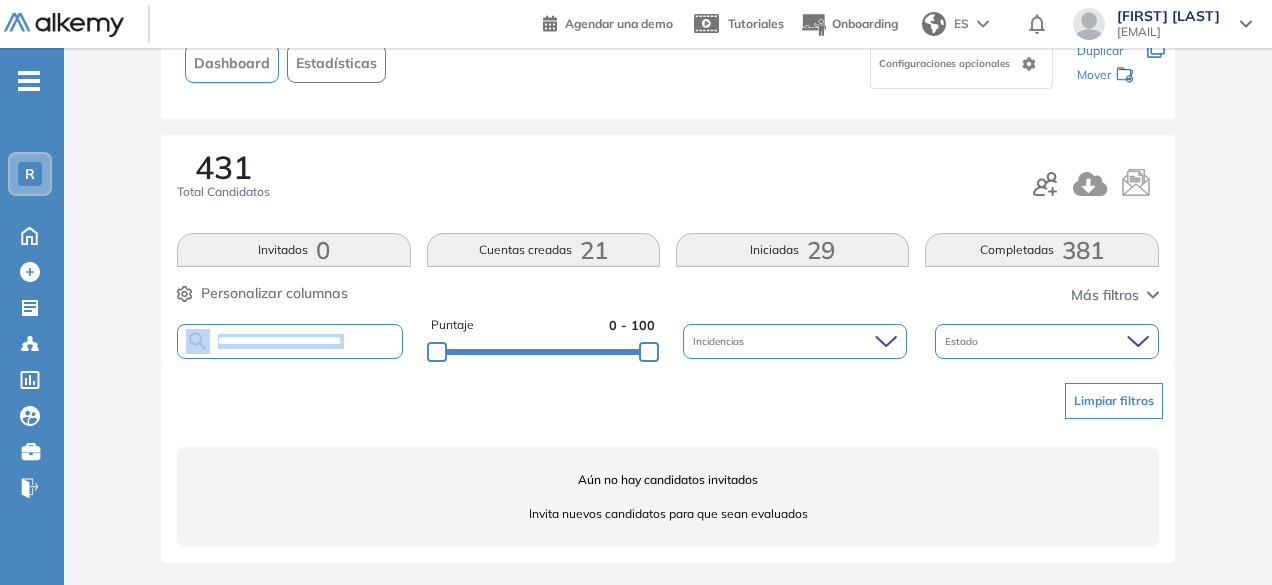 click on "**********" at bounding box center [290, 341] 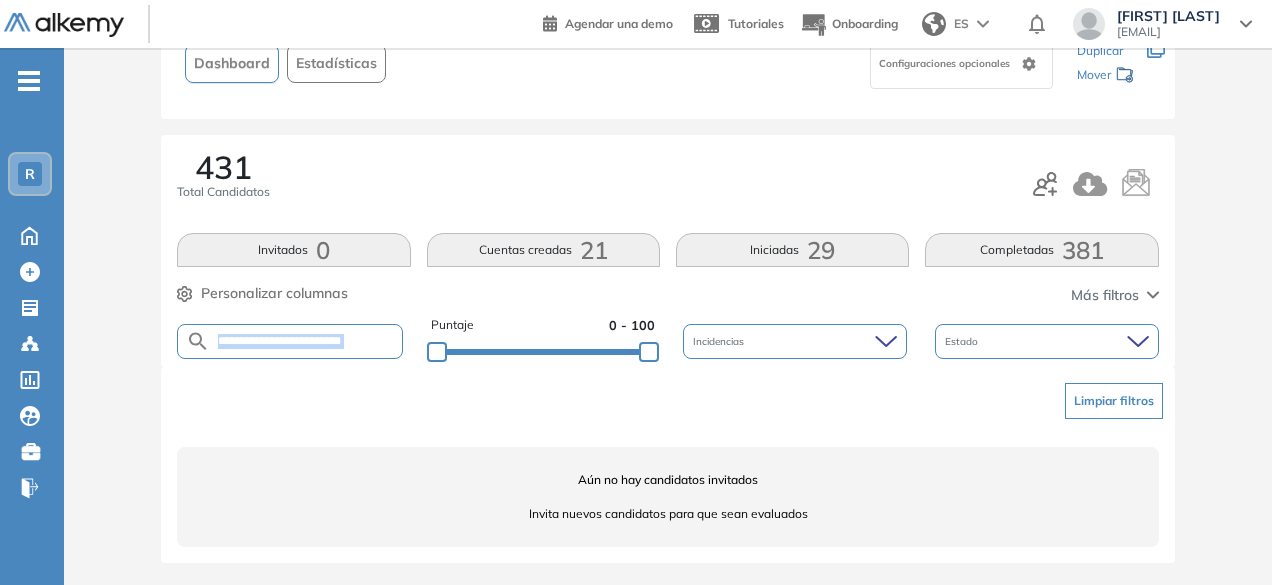 click on "**********" at bounding box center [290, 341] 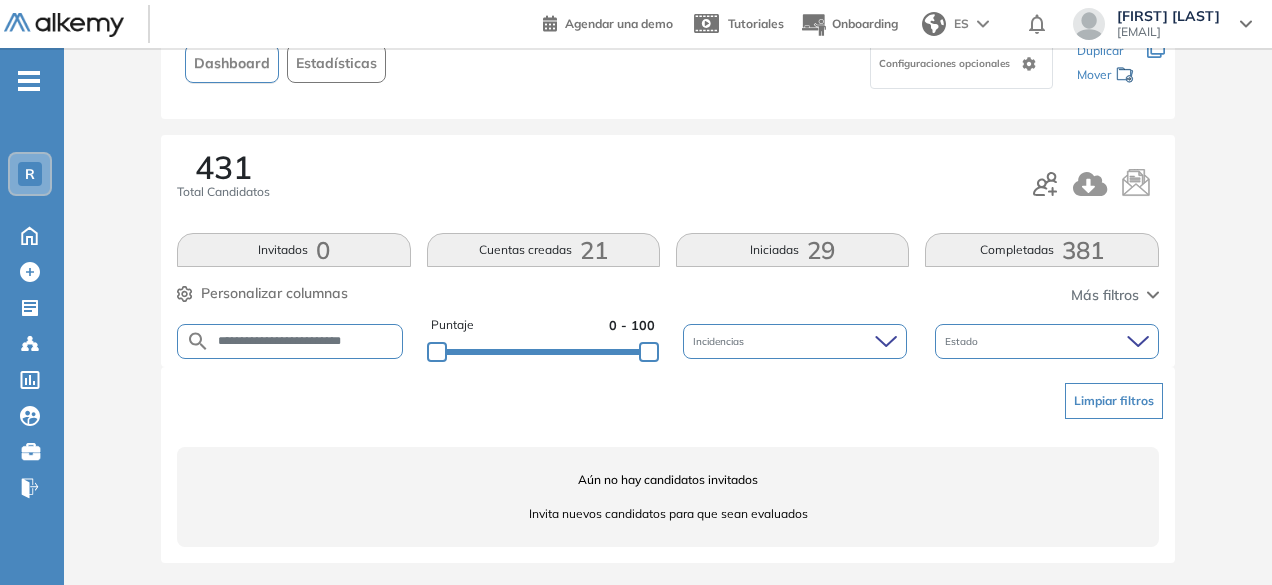 click on "**********" at bounding box center (306, 341) 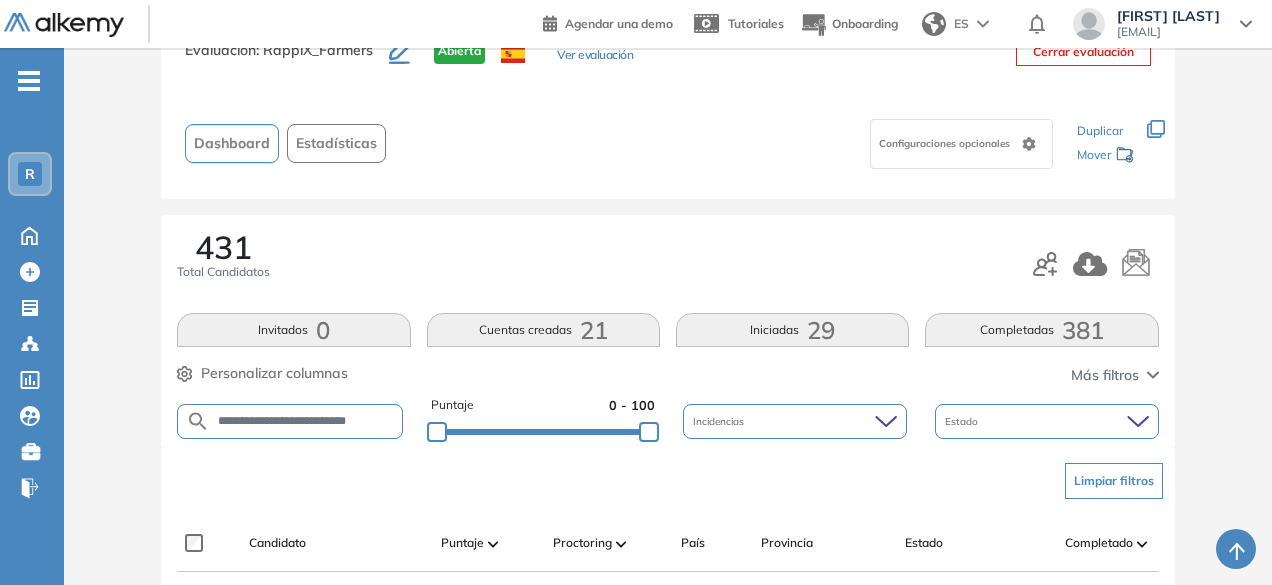 scroll, scrollTop: 154, scrollLeft: 0, axis: vertical 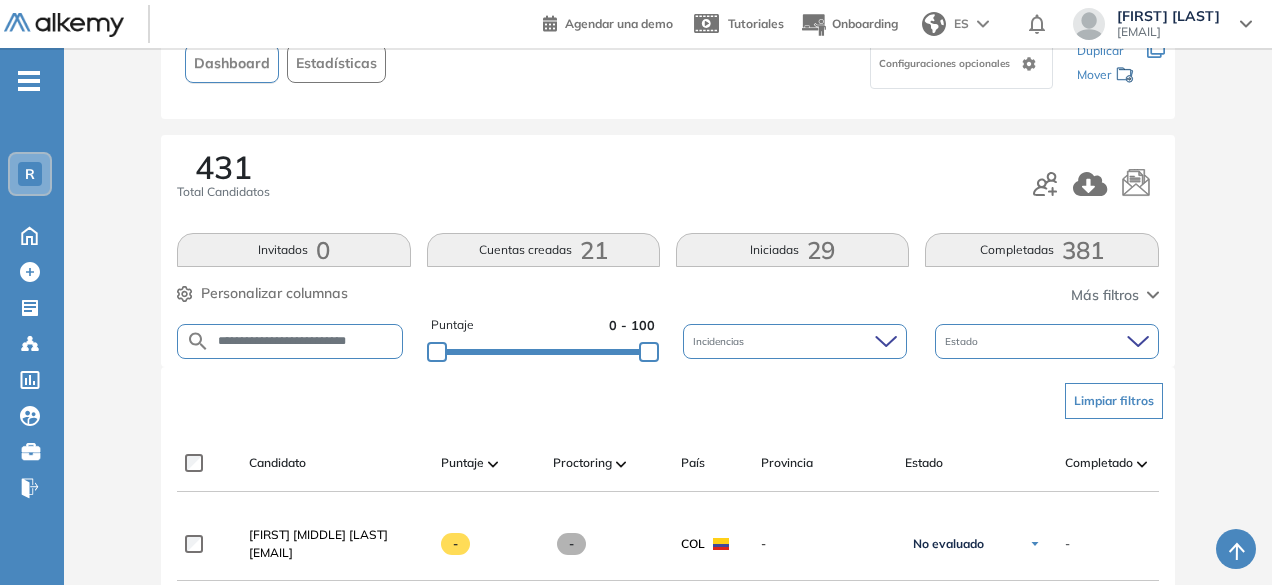 click on "**********" at bounding box center [306, 341] 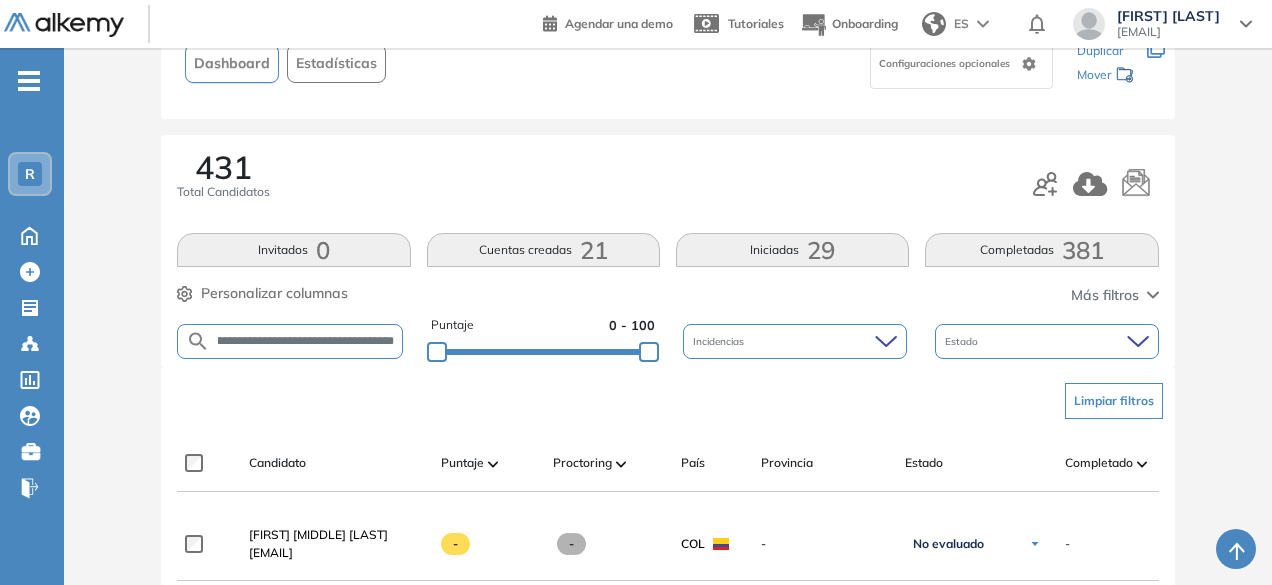 scroll, scrollTop: 0, scrollLeft: 75, axis: horizontal 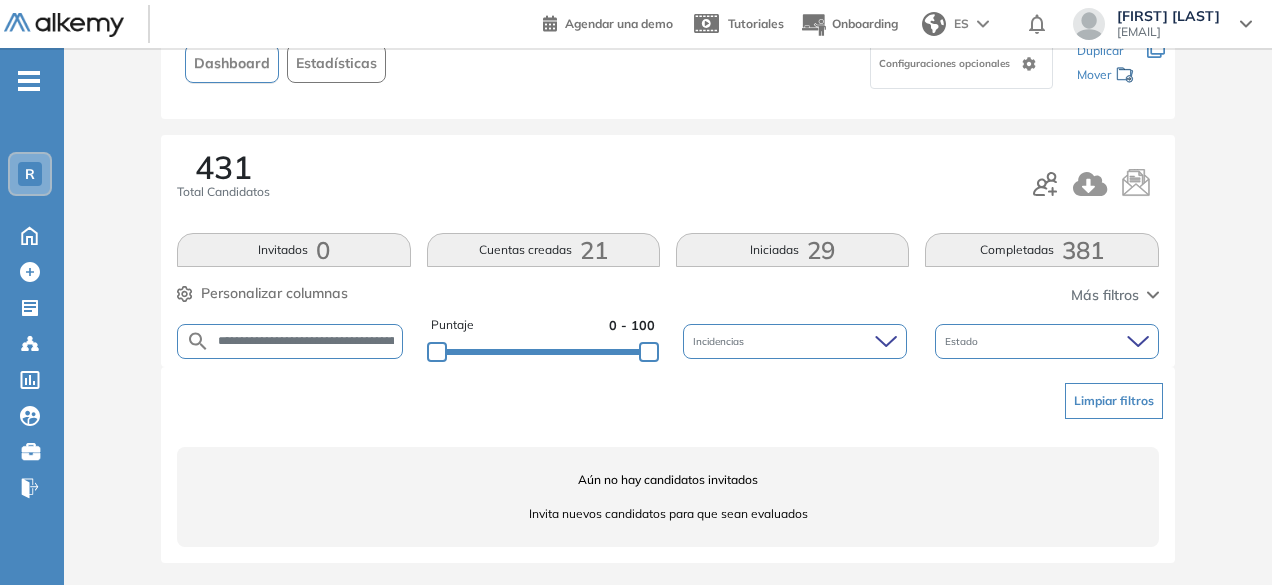drag, startPoint x: 352, startPoint y: 348, endPoint x: 348, endPoint y: 336, distance: 12.649111 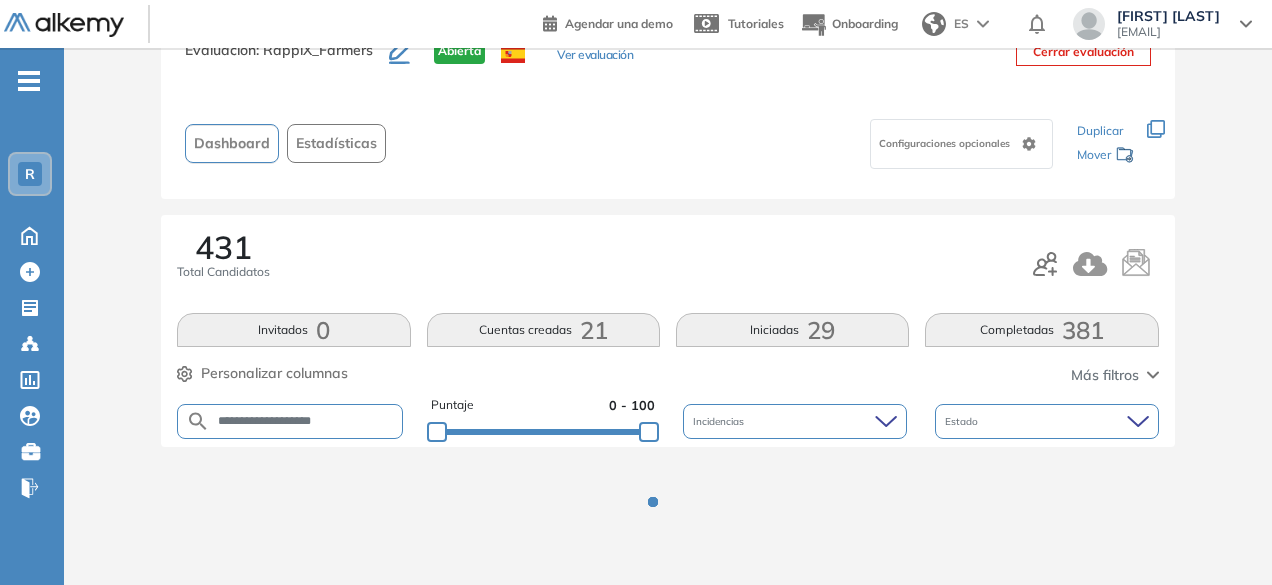 scroll, scrollTop: 154, scrollLeft: 0, axis: vertical 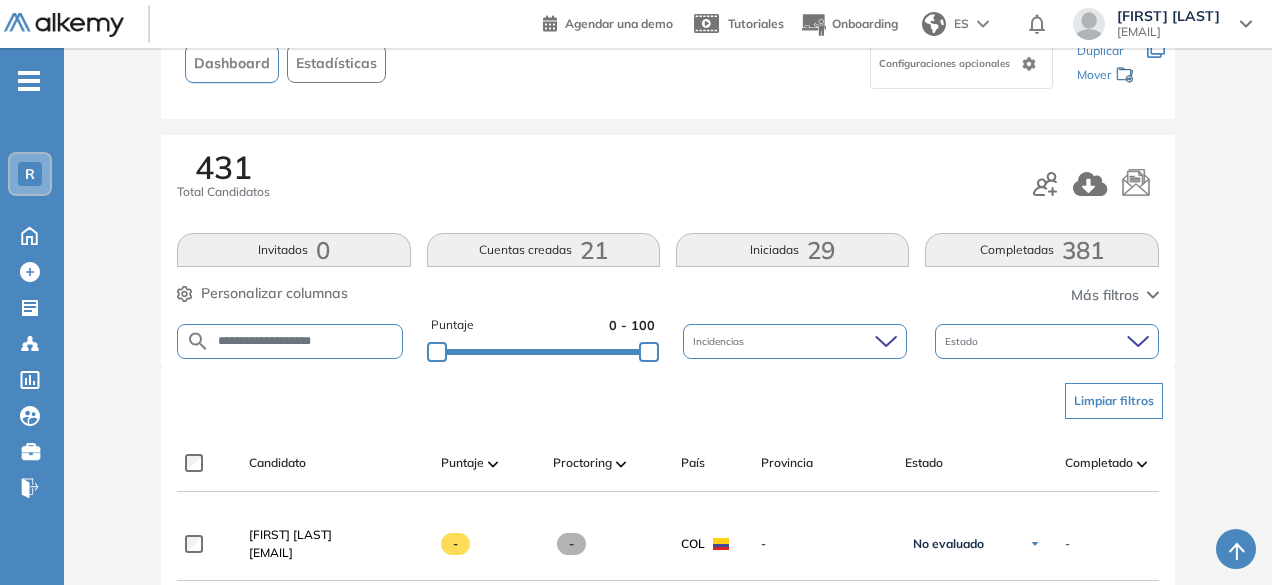 click on "**********" at bounding box center [306, 341] 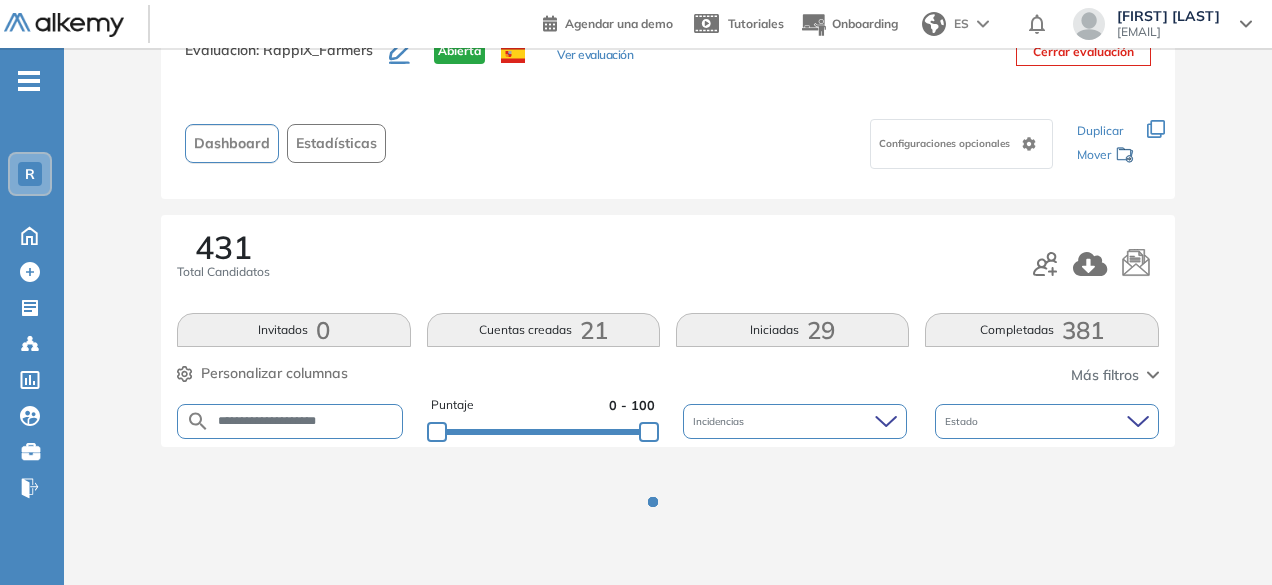 scroll, scrollTop: 154, scrollLeft: 0, axis: vertical 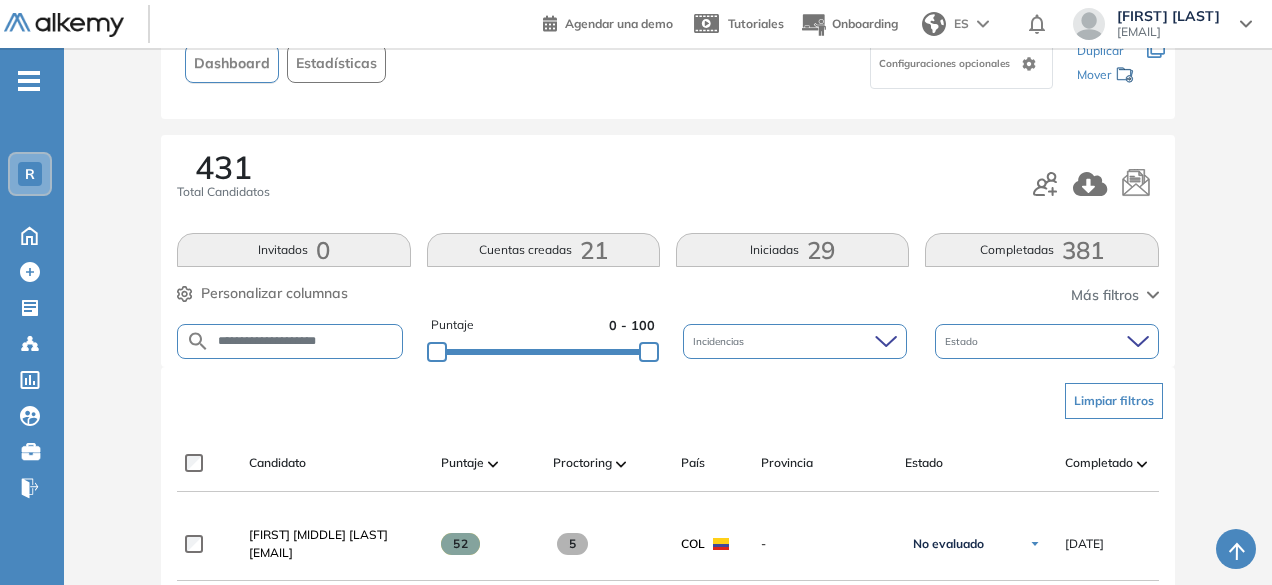 click on "**********" at bounding box center (306, 341) 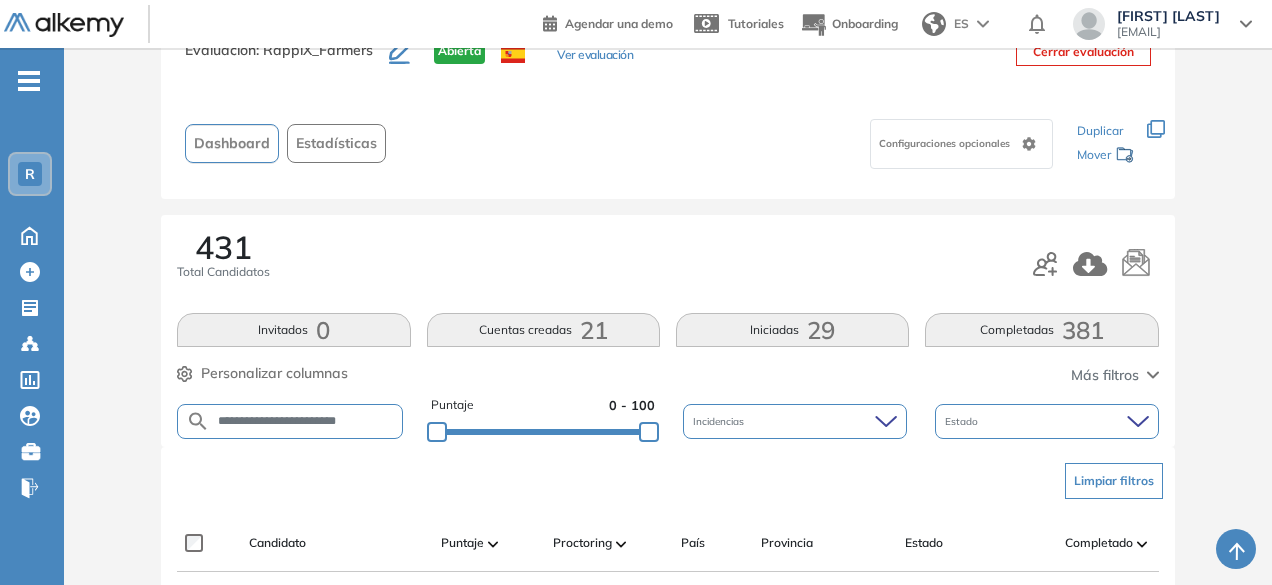 scroll, scrollTop: 154, scrollLeft: 0, axis: vertical 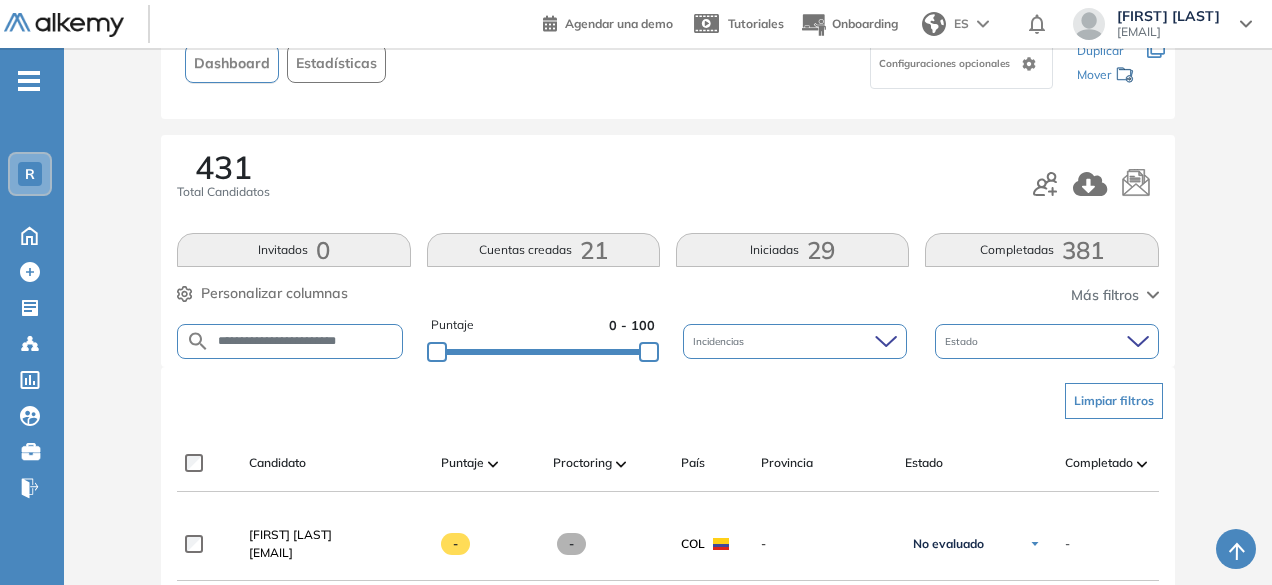 click on "**********" at bounding box center (306, 341) 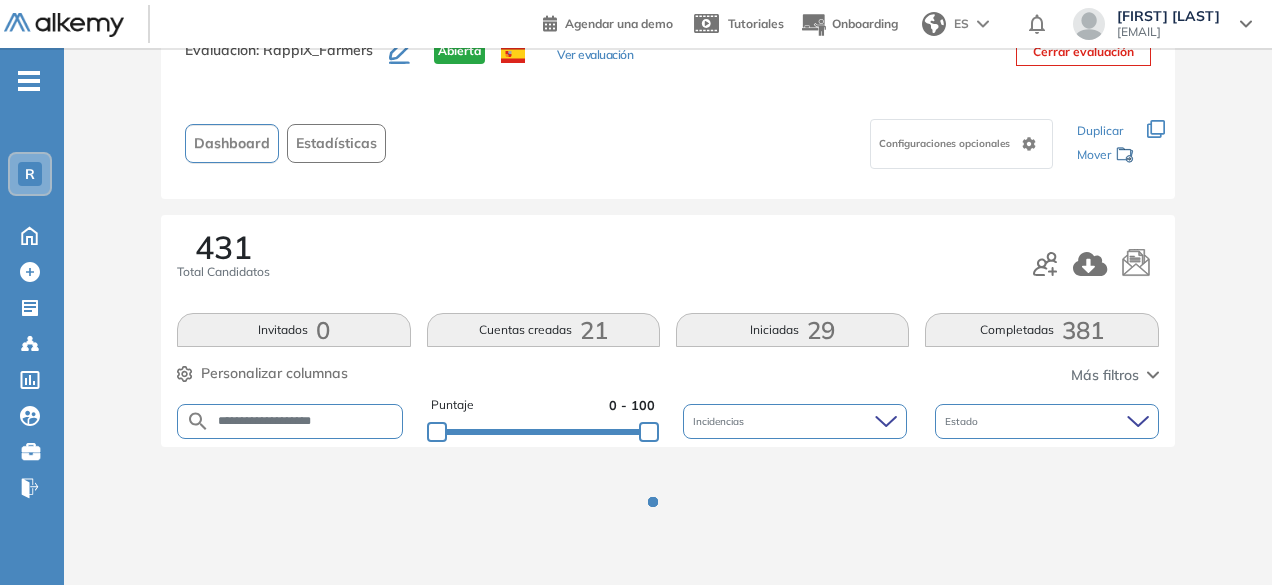 scroll, scrollTop: 154, scrollLeft: 0, axis: vertical 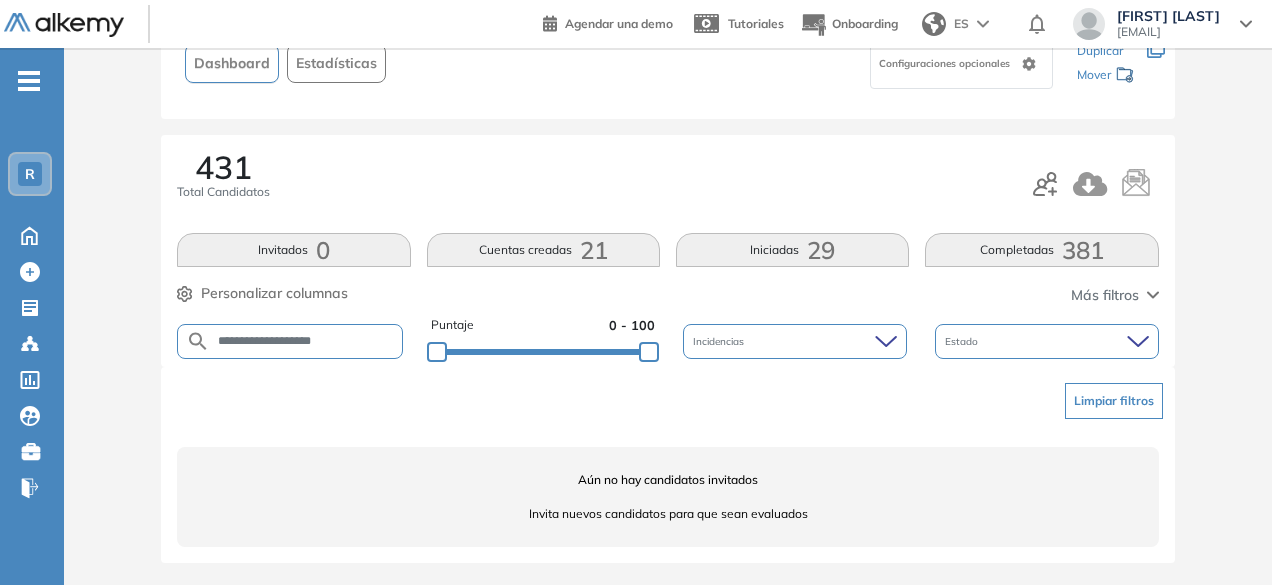 paste on "**********" 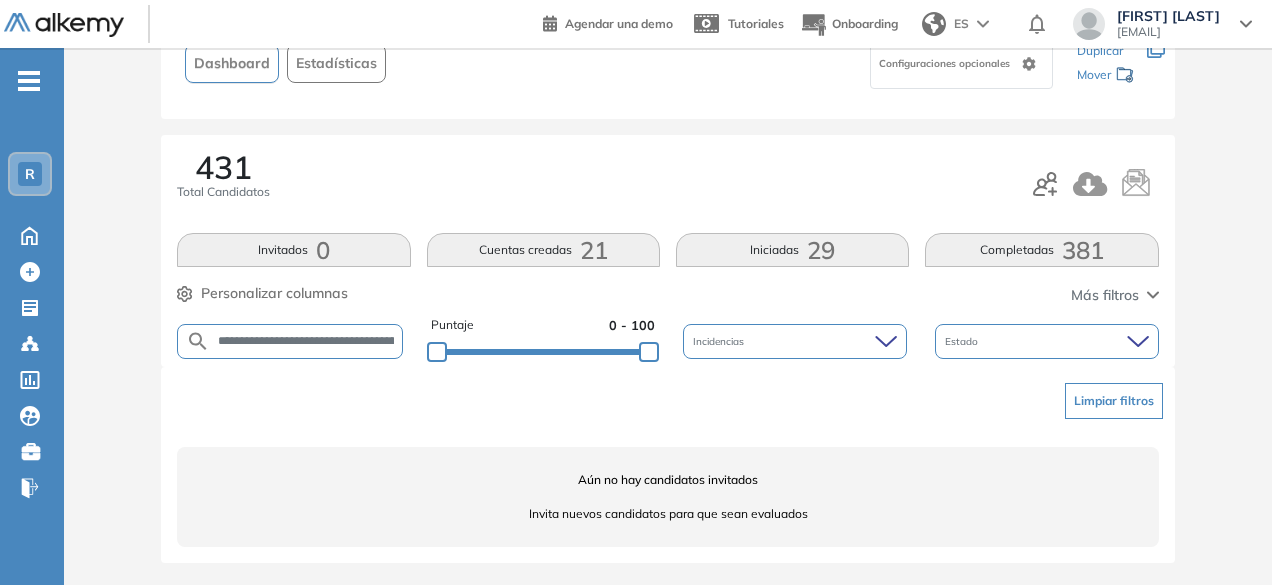 scroll, scrollTop: 0, scrollLeft: 139, axis: horizontal 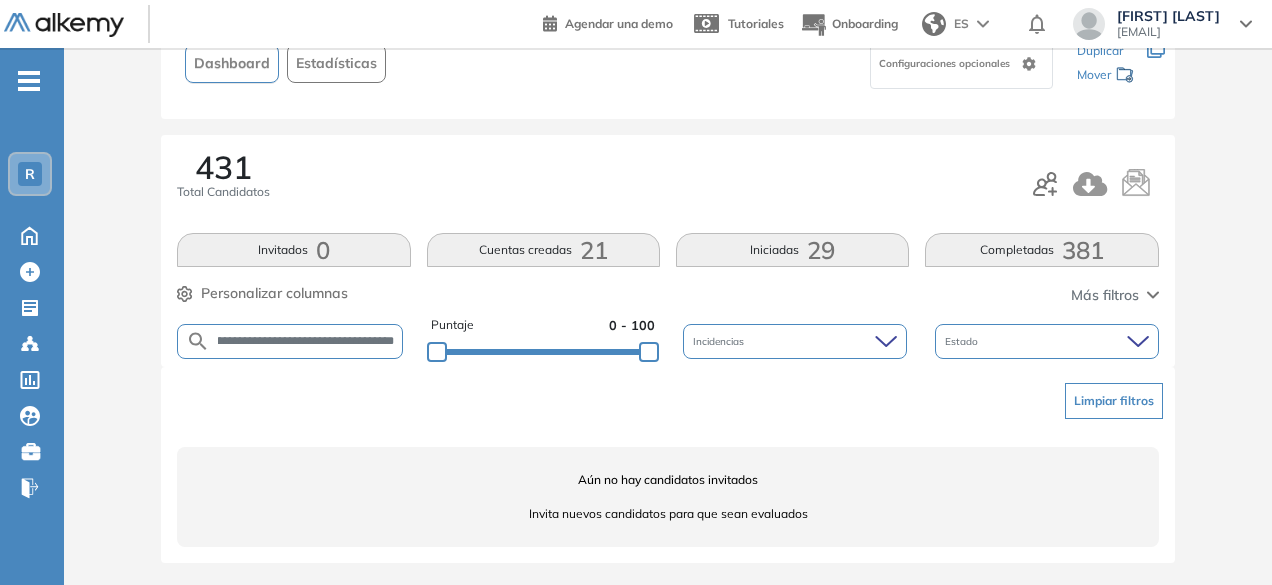 click on "**********" at bounding box center (306, 341) 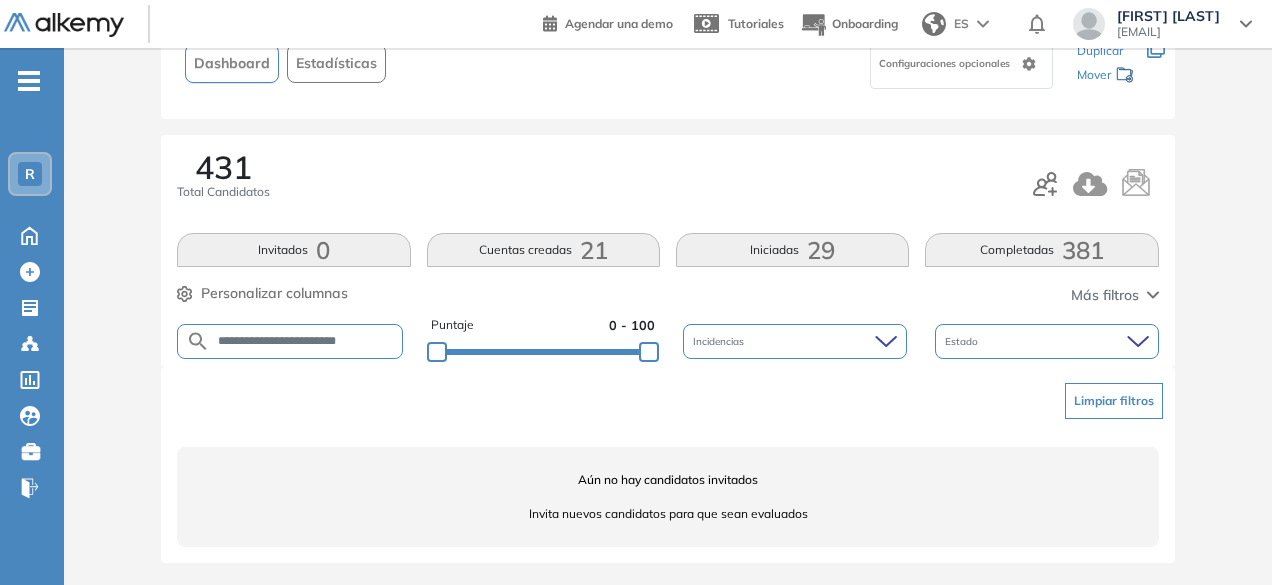 scroll, scrollTop: 0, scrollLeft: 3, axis: horizontal 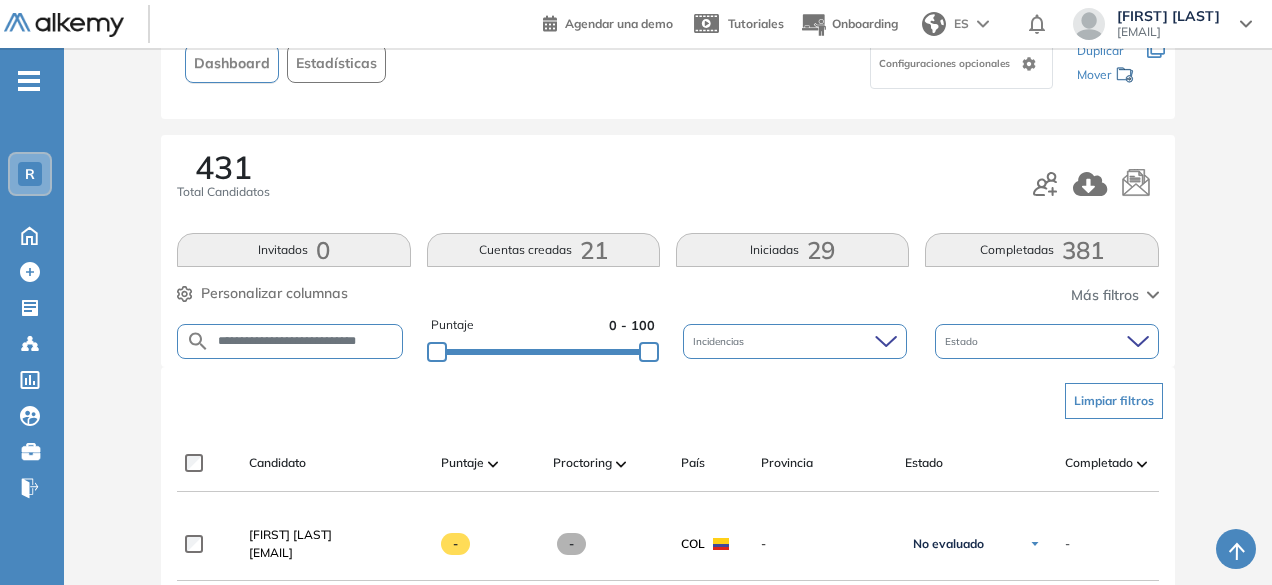 click on "**********" at bounding box center [306, 341] 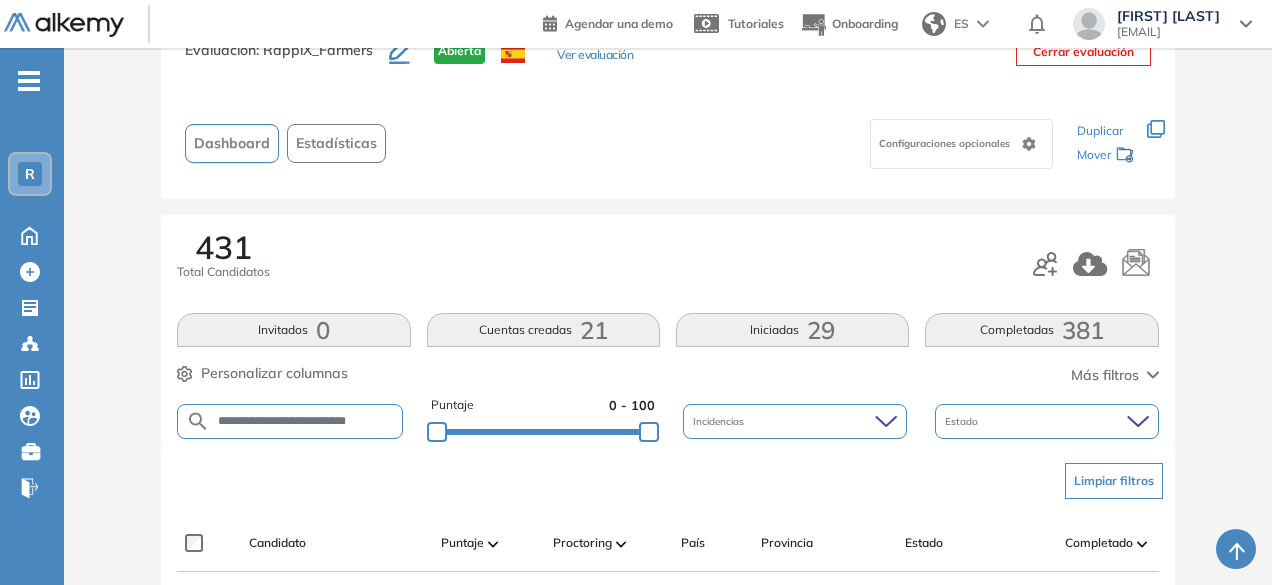 scroll, scrollTop: 154, scrollLeft: 0, axis: vertical 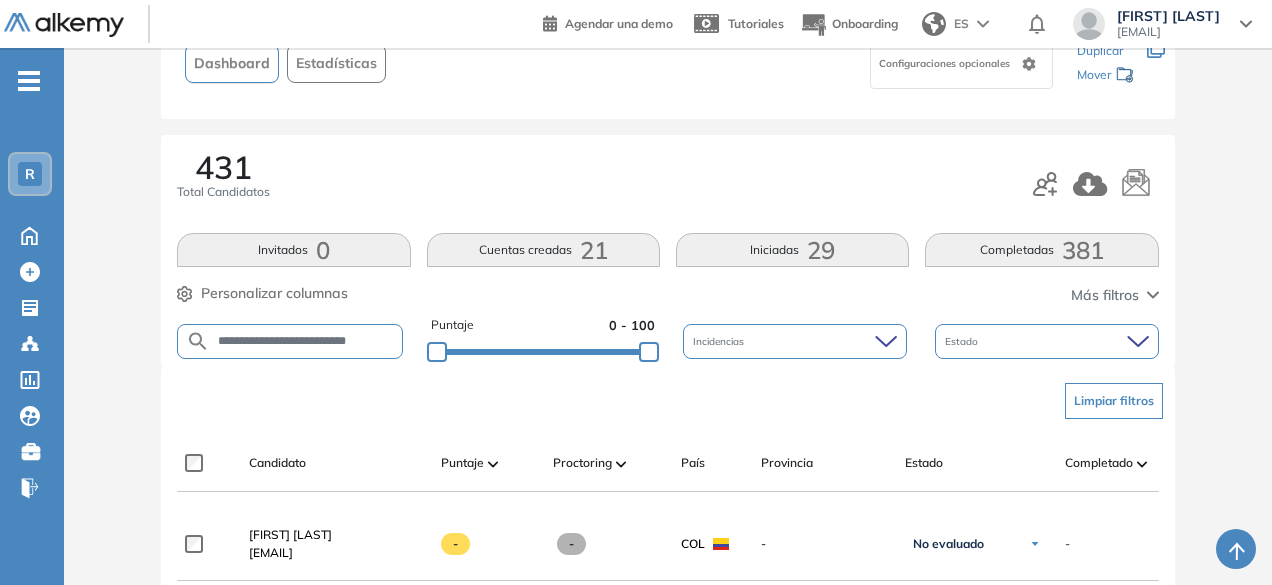 click on "**********" at bounding box center [306, 341] 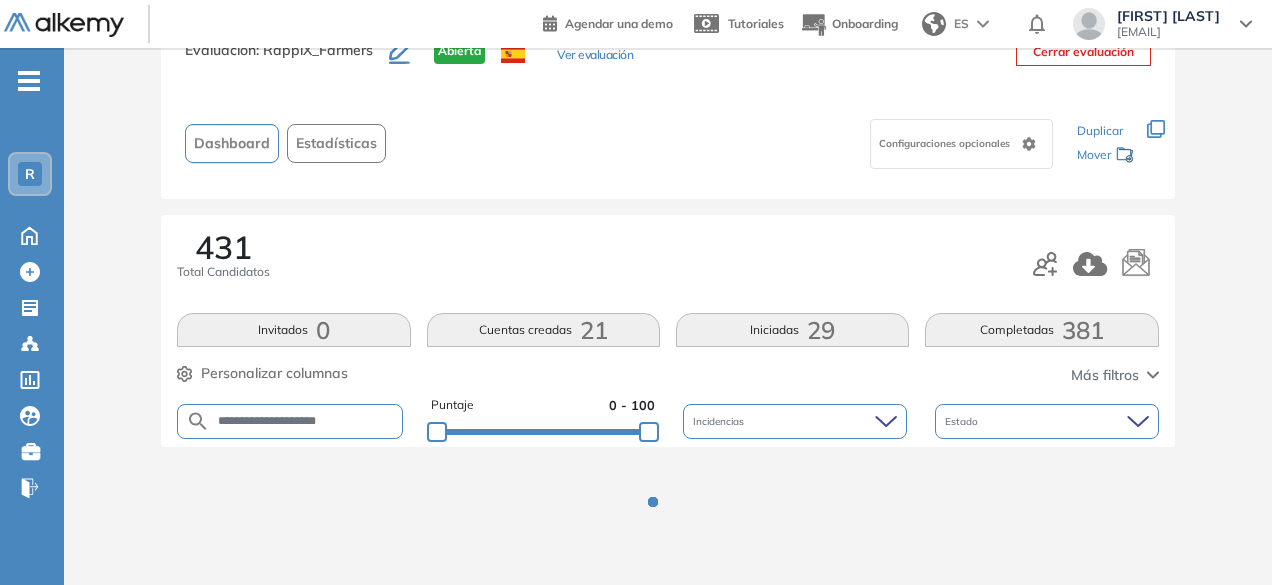 scroll, scrollTop: 154, scrollLeft: 0, axis: vertical 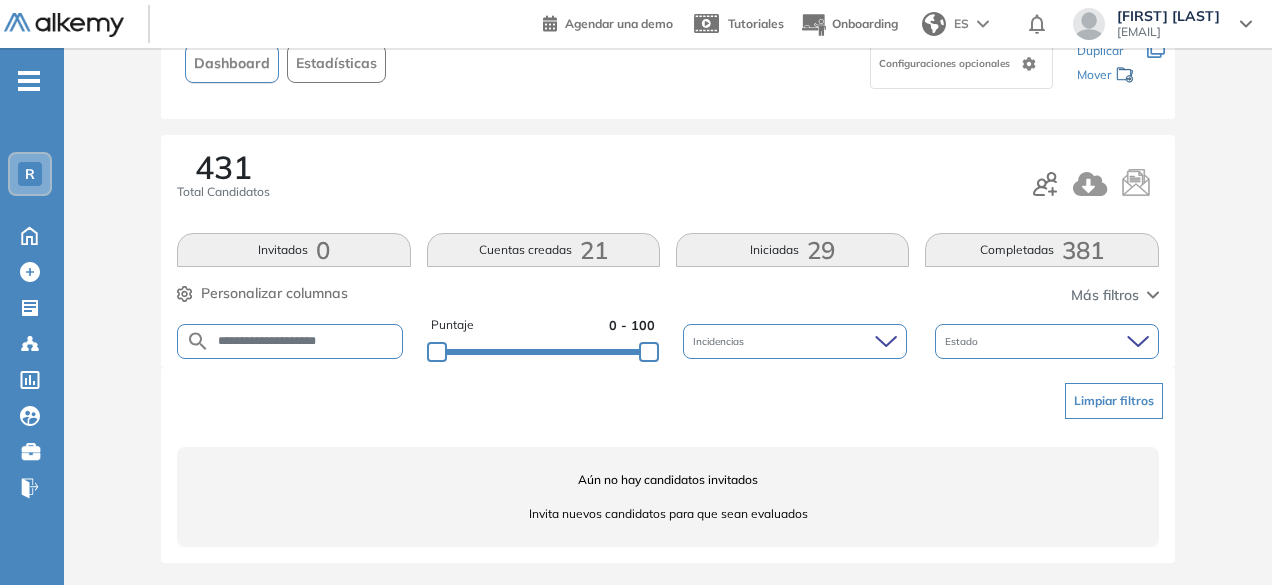 click on "**********" at bounding box center [306, 341] 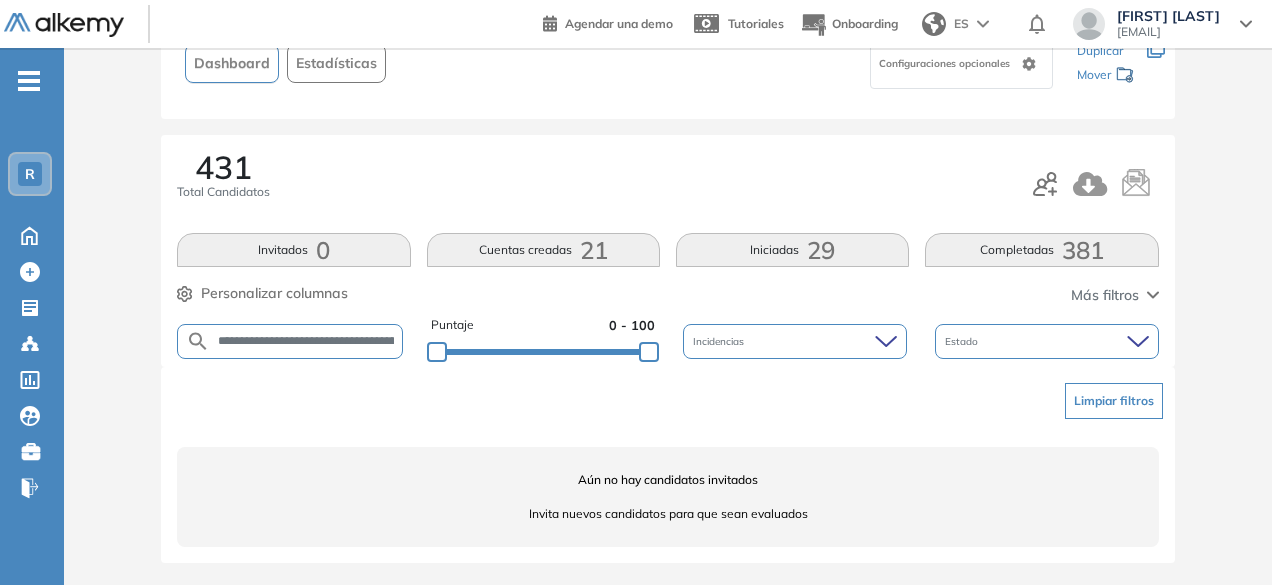 scroll, scrollTop: 0, scrollLeft: 58, axis: horizontal 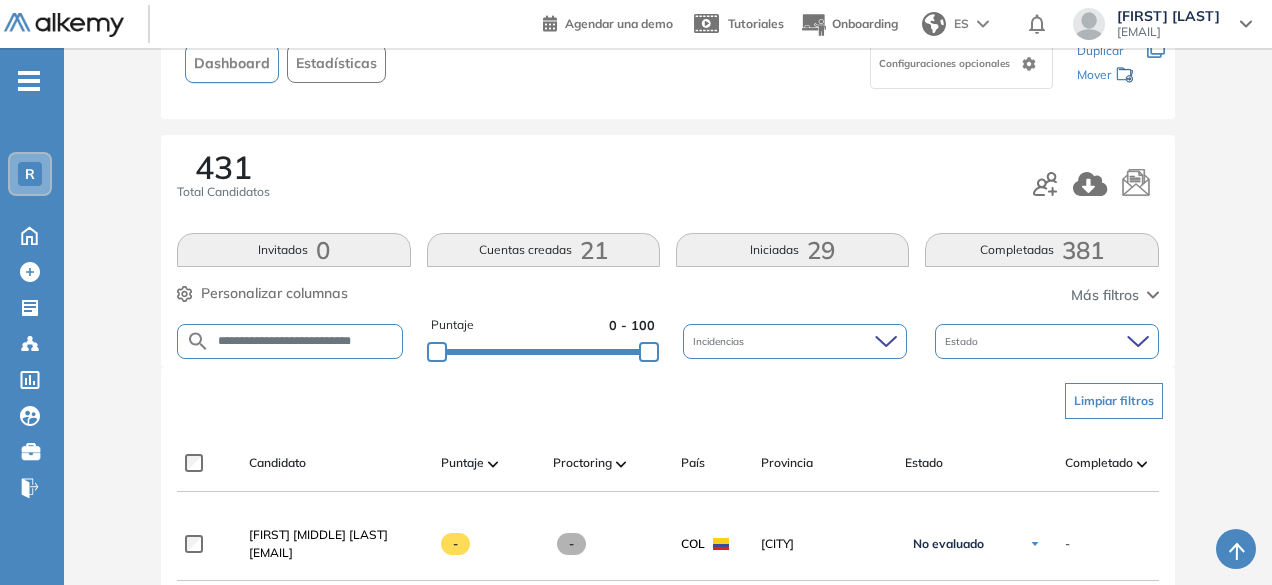click on "**********" at bounding box center [290, 341] 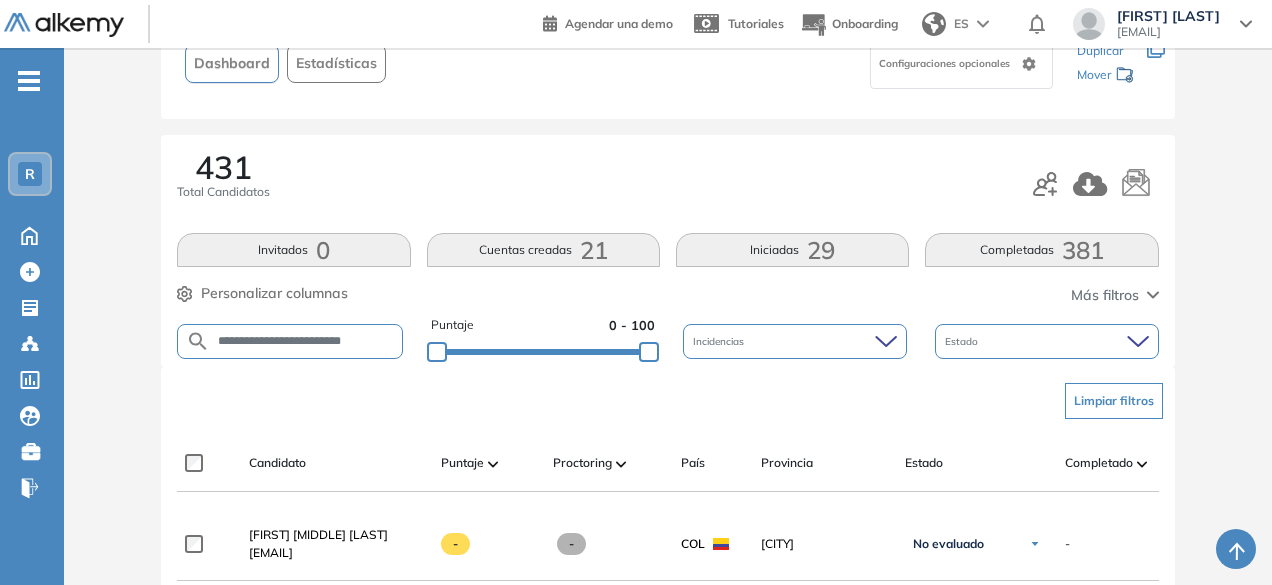 scroll, scrollTop: 0, scrollLeft: 4, axis: horizontal 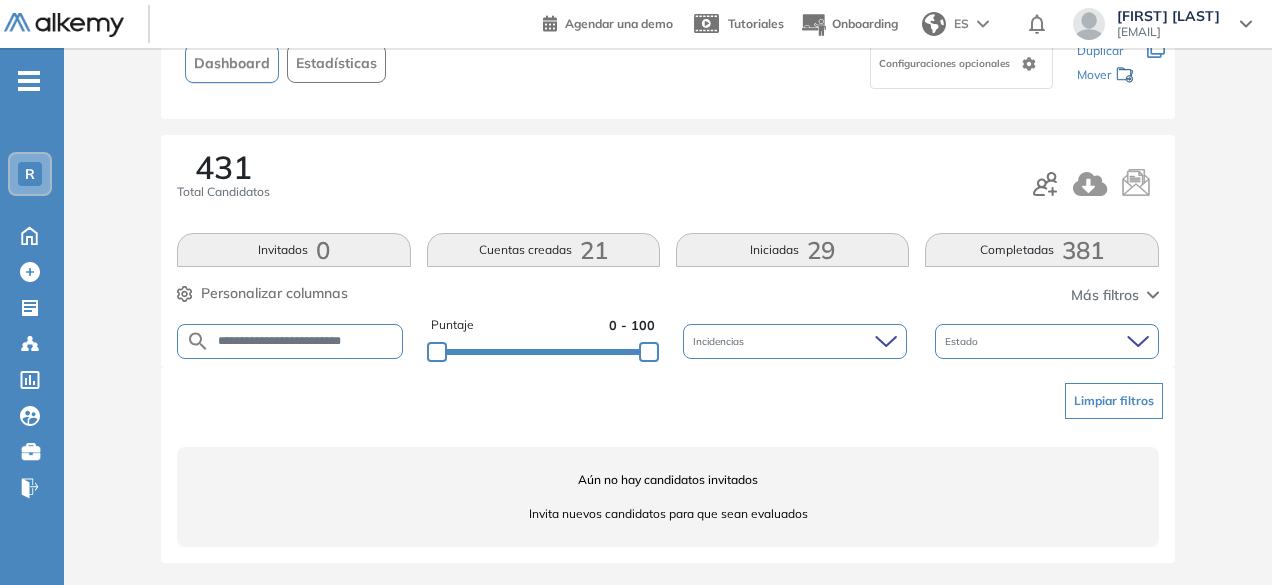 click on "**********" at bounding box center [290, 341] 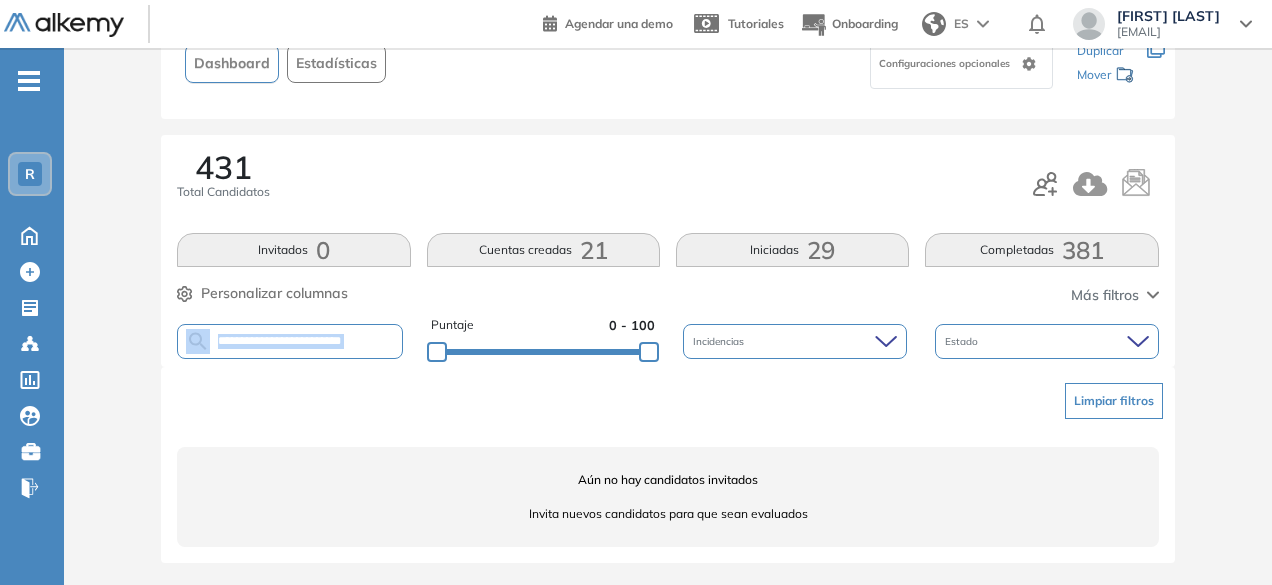 click on "**********" at bounding box center [290, 341] 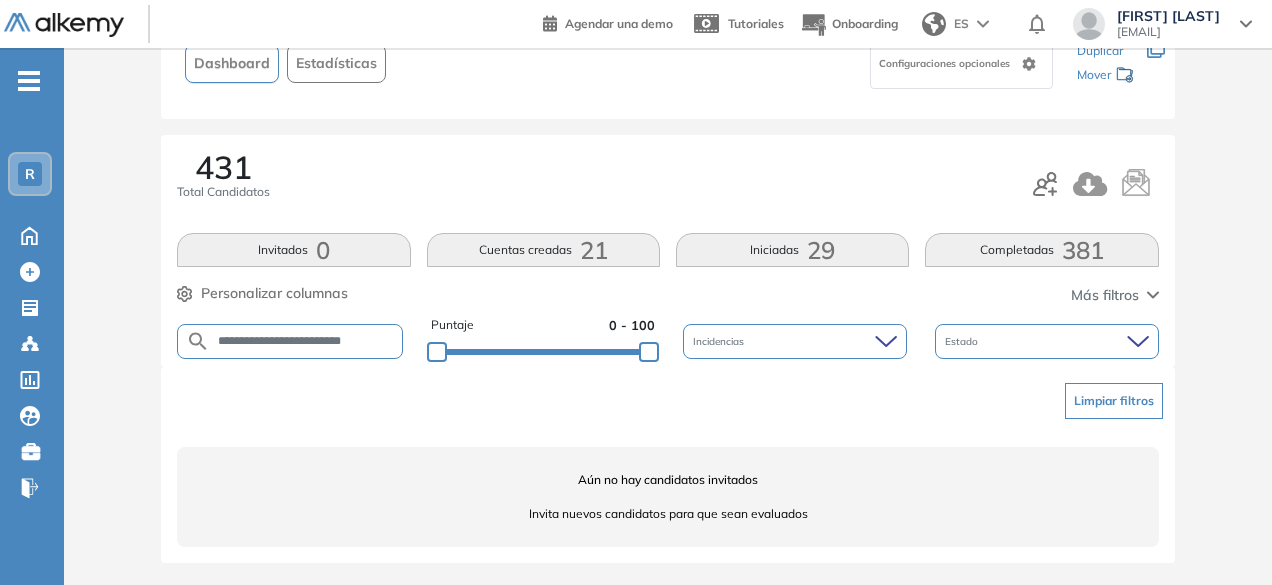 click on "**********" at bounding box center (306, 341) 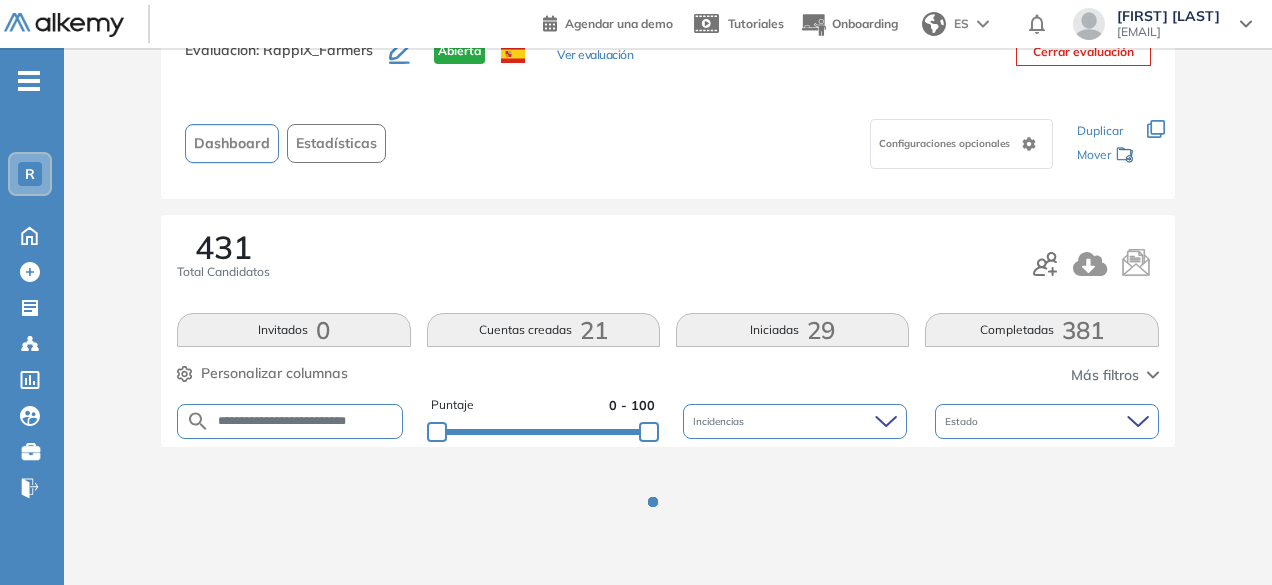 scroll, scrollTop: 154, scrollLeft: 0, axis: vertical 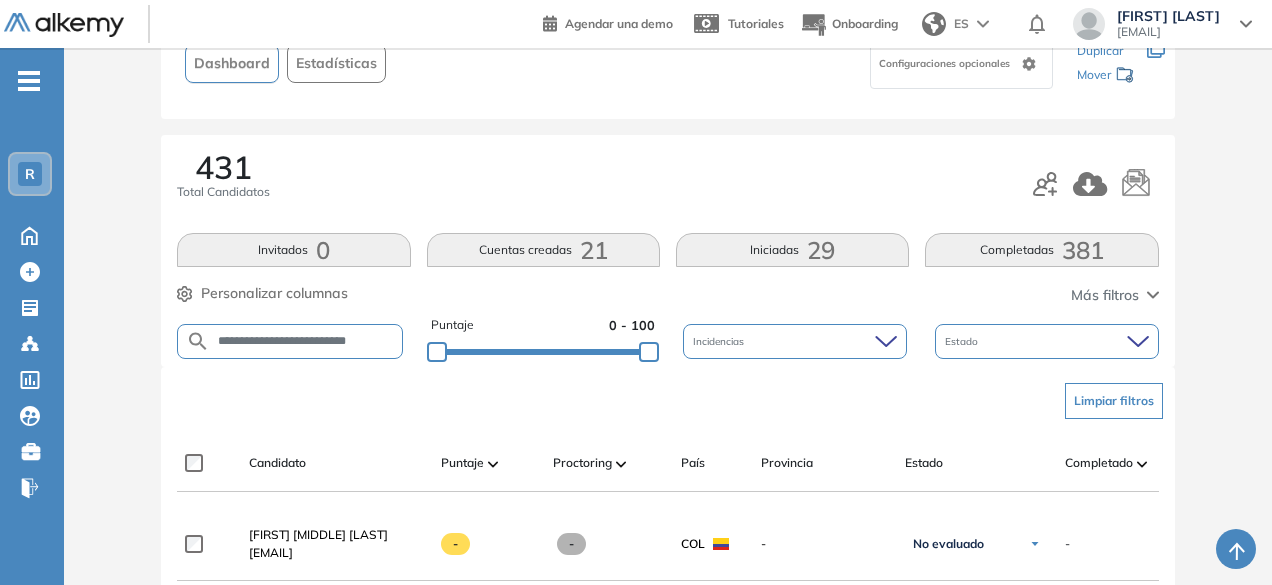 click on "**********" at bounding box center (306, 341) 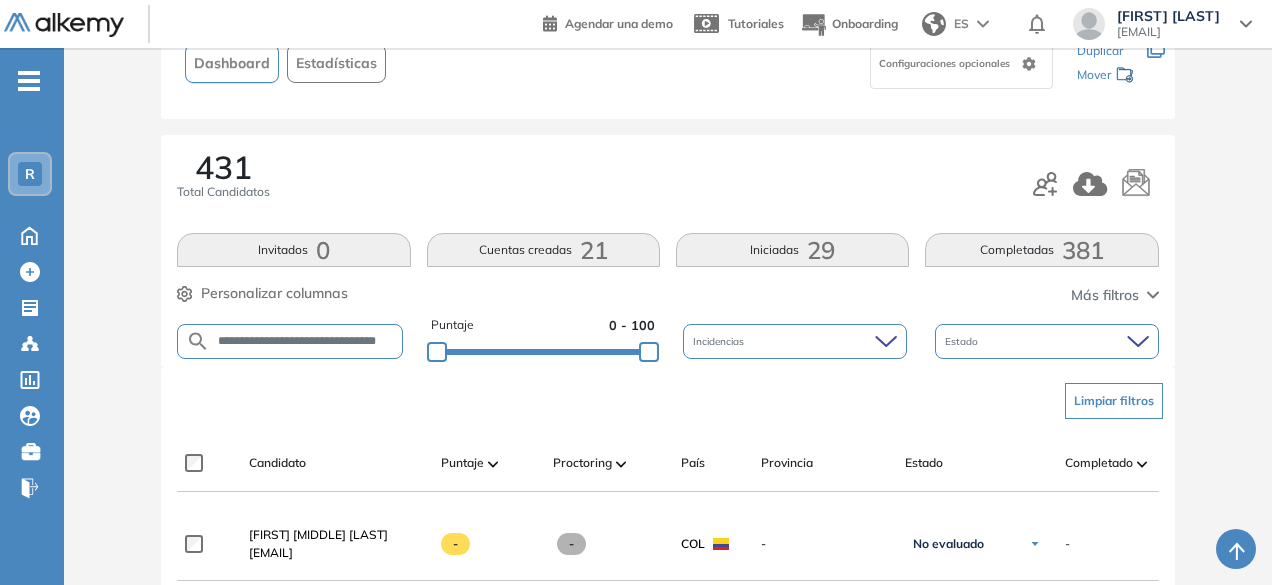 scroll, scrollTop: 0, scrollLeft: 20, axis: horizontal 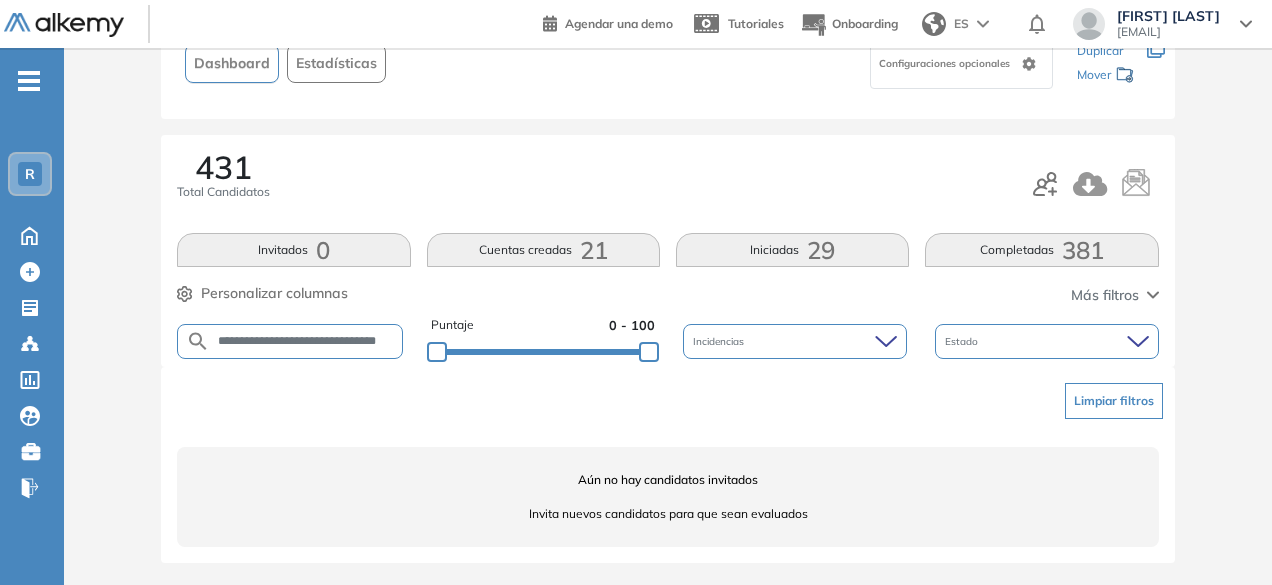 click on "**********" at bounding box center (306, 341) 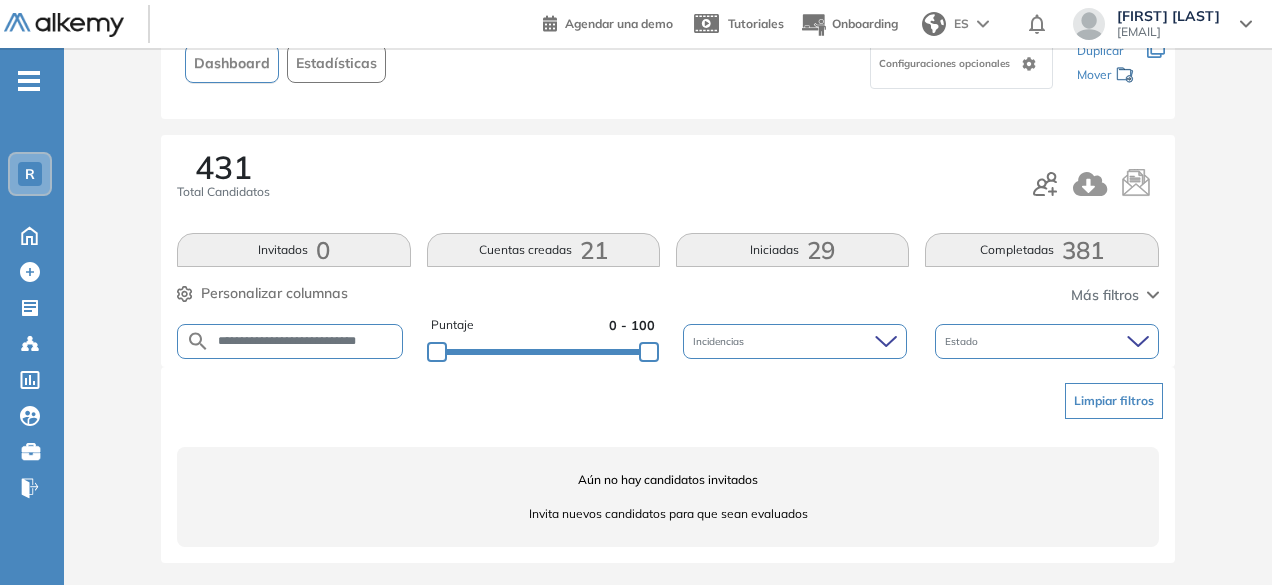 scroll, scrollTop: 0, scrollLeft: 0, axis: both 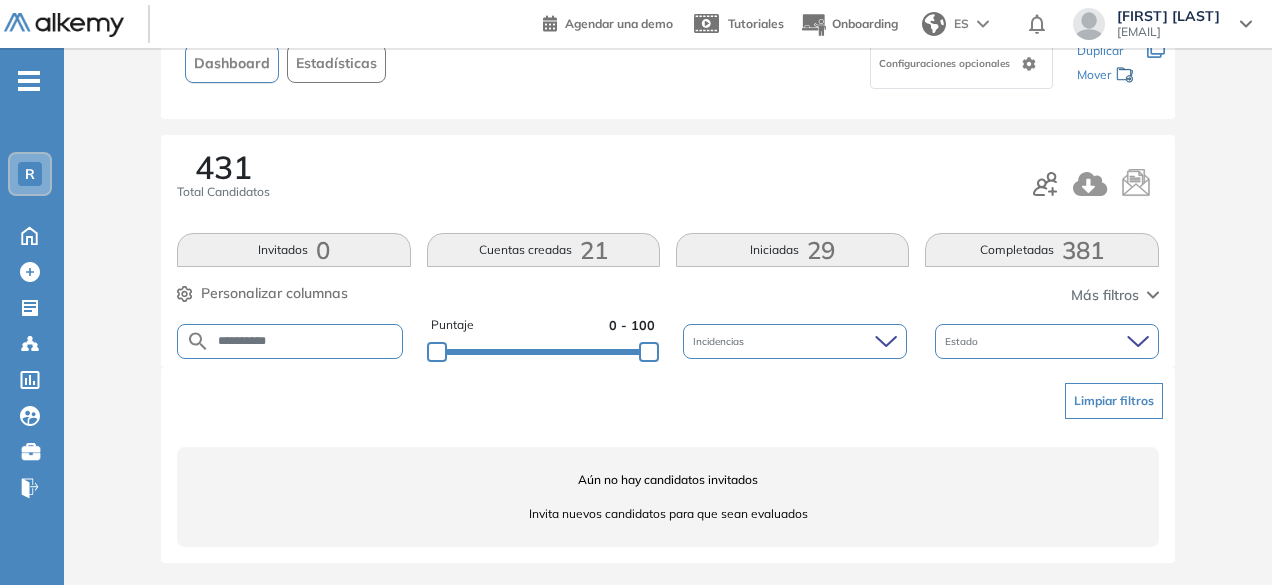 type on "*" 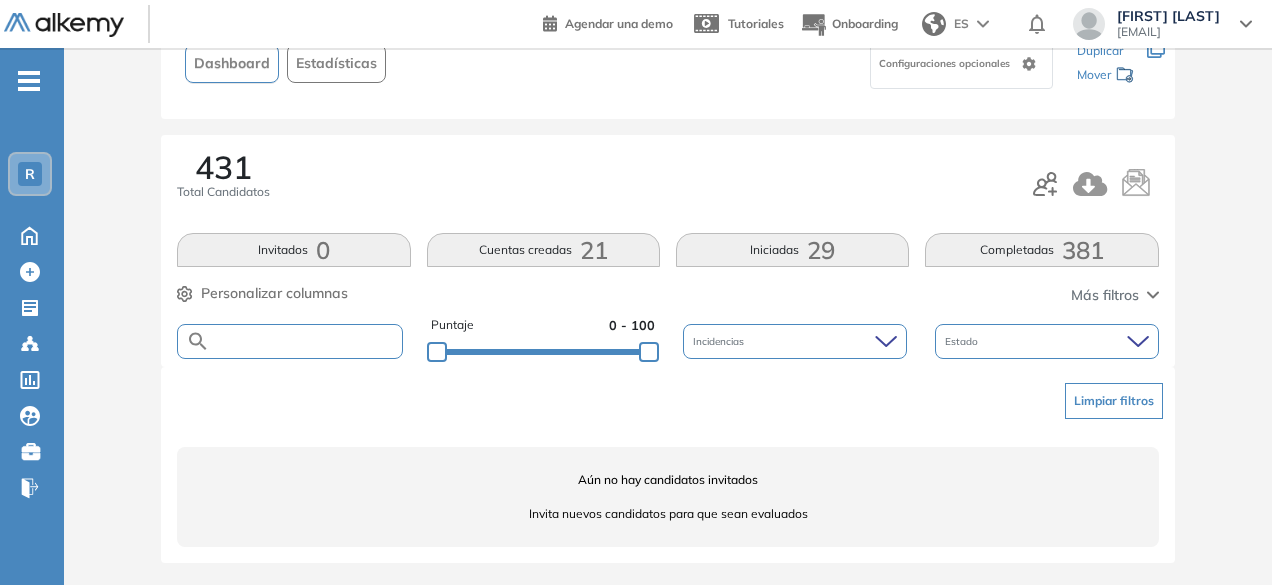 paste on "**********" 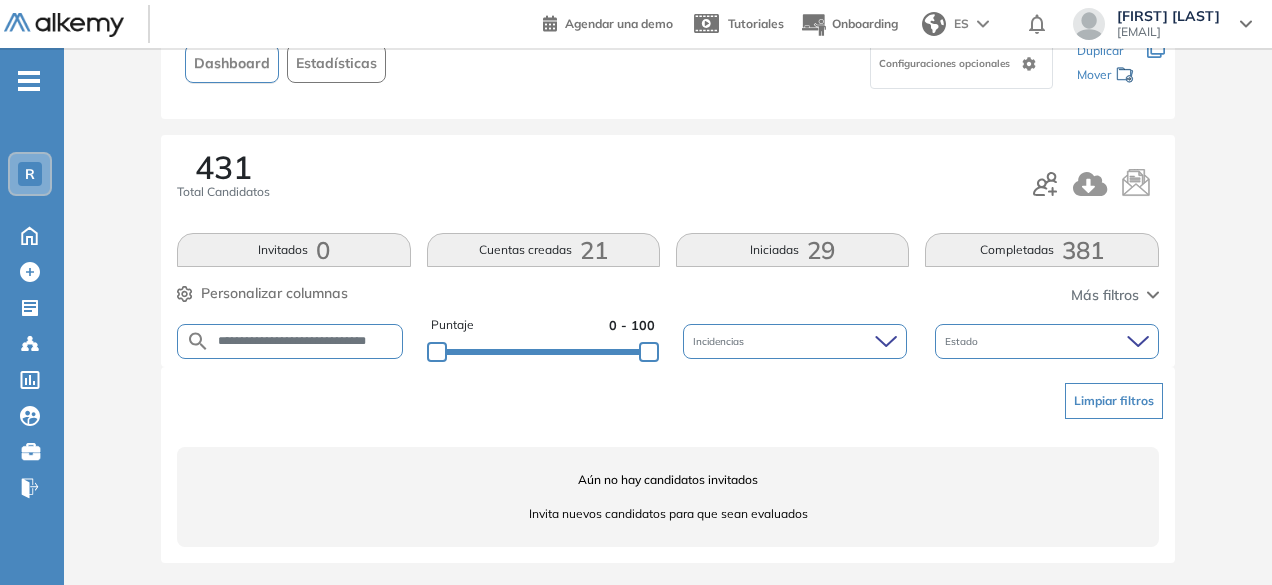 scroll, scrollTop: 0, scrollLeft: 21, axis: horizontal 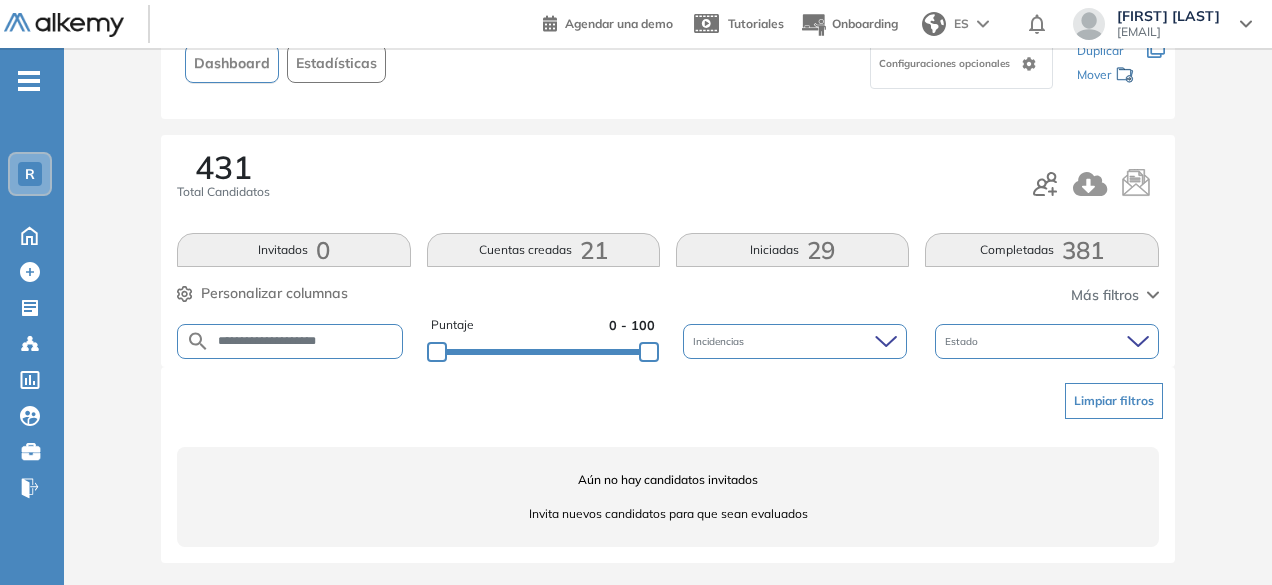 drag, startPoint x: 306, startPoint y: 338, endPoint x: 270, endPoint y: 339, distance: 36.013885 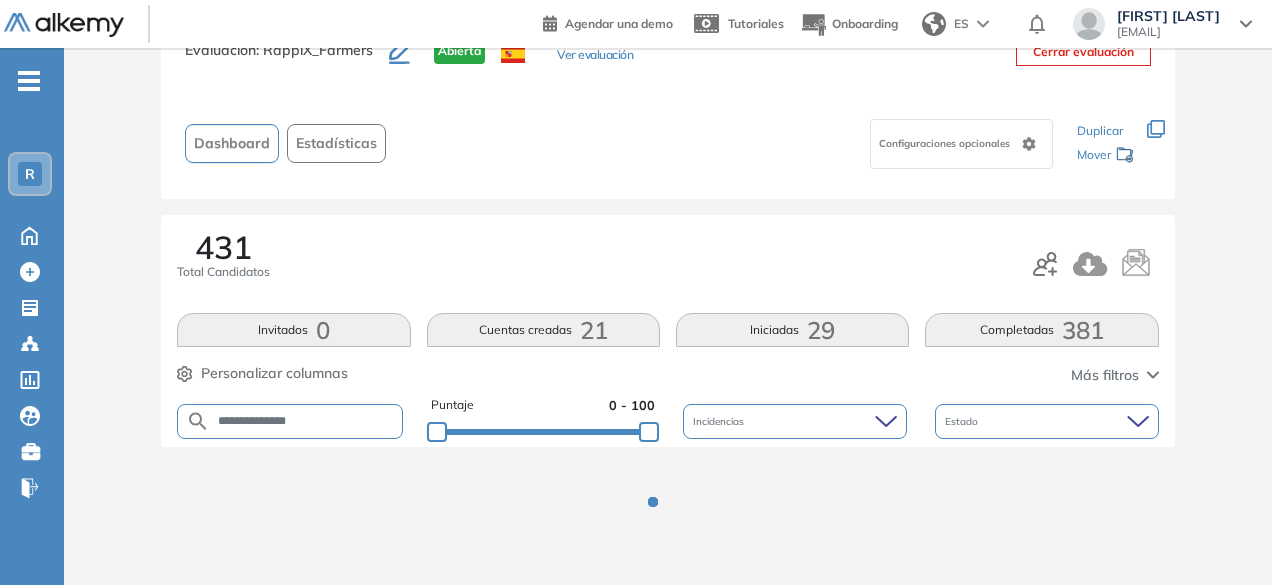 scroll, scrollTop: 154, scrollLeft: 0, axis: vertical 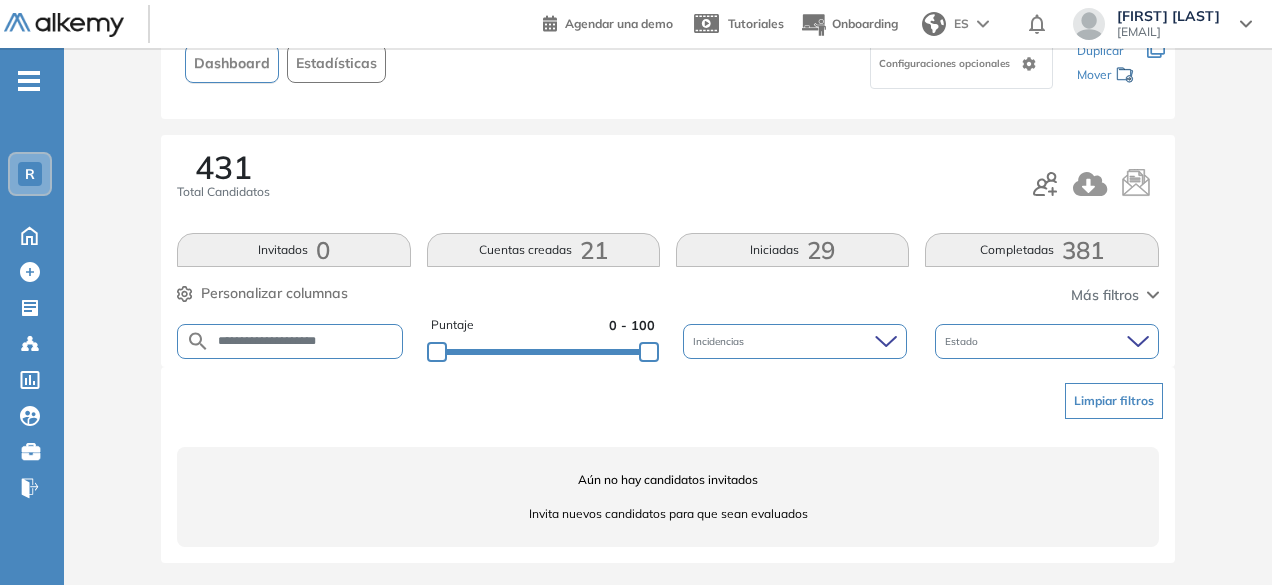 click on "**********" at bounding box center [306, 341] 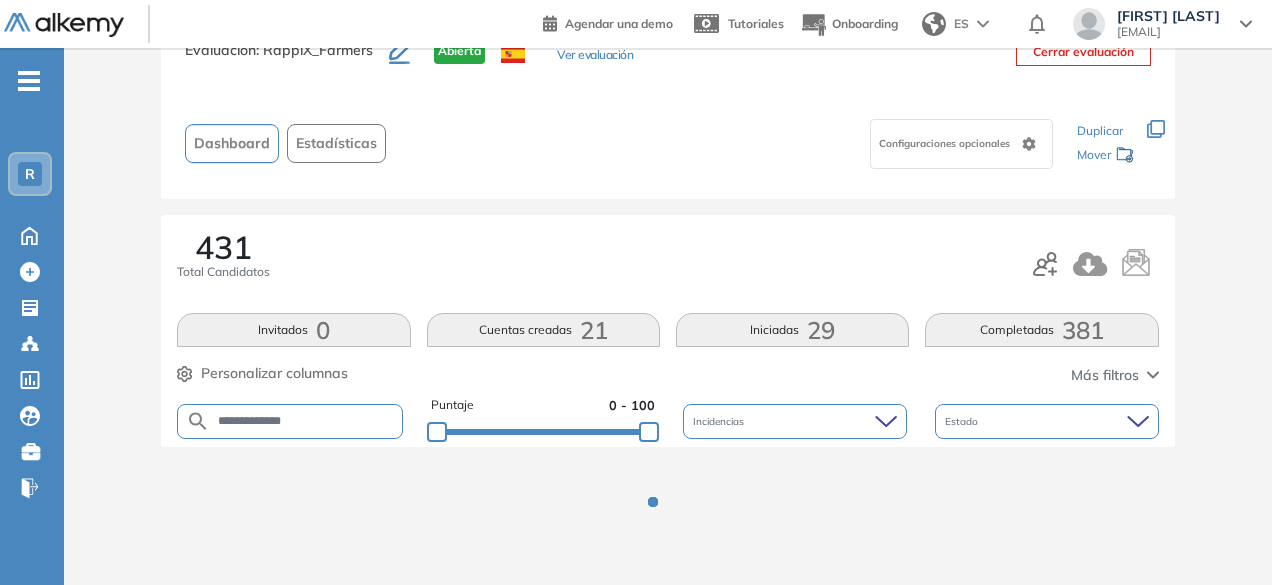 scroll, scrollTop: 154, scrollLeft: 0, axis: vertical 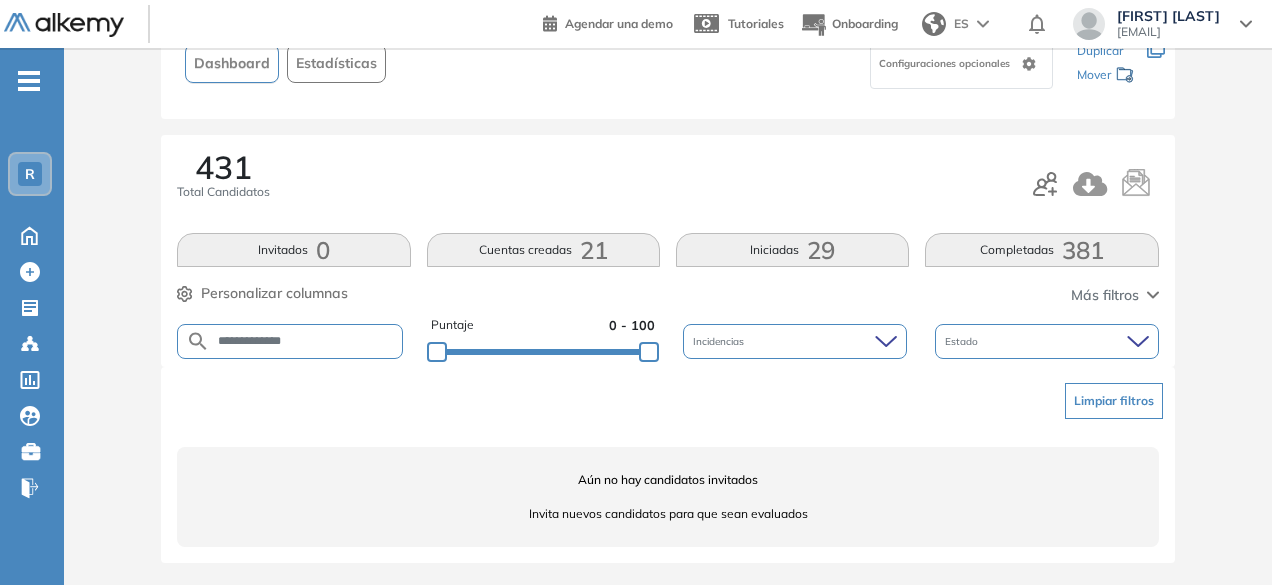click on "**********" at bounding box center [306, 341] 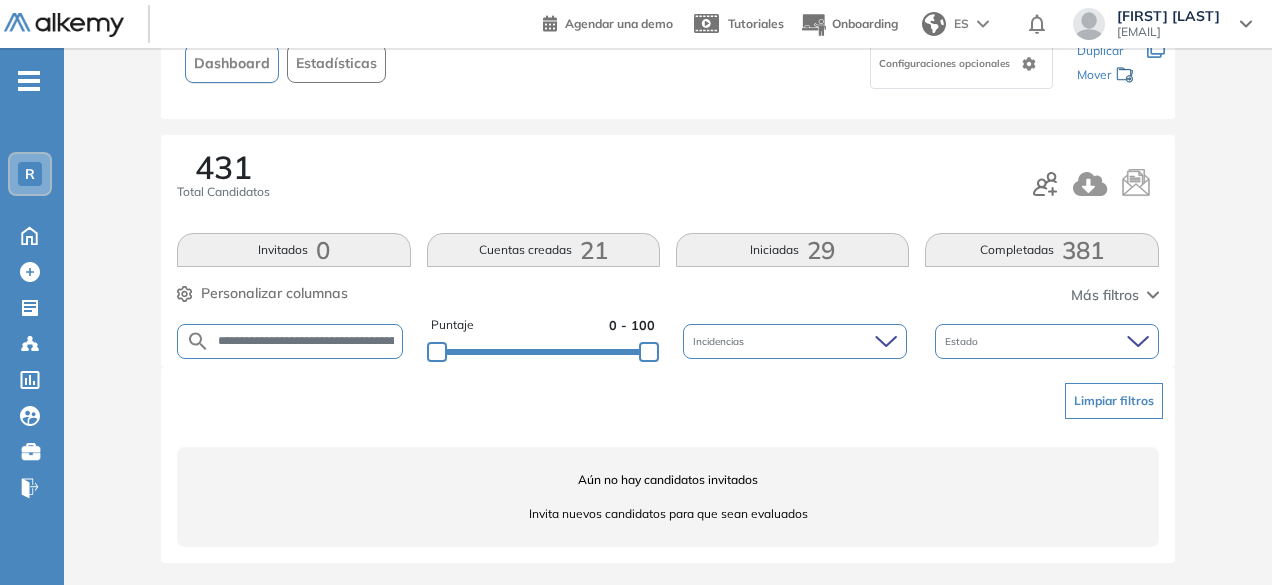 scroll, scrollTop: 0, scrollLeft: 70, axis: horizontal 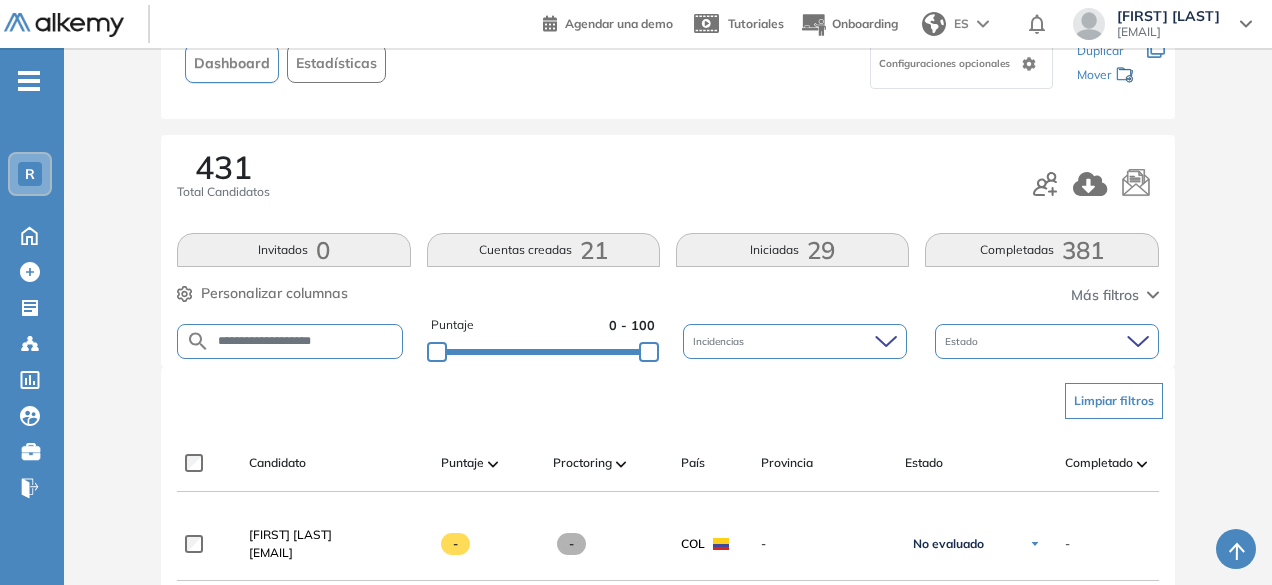 click on "**********" at bounding box center (306, 341) 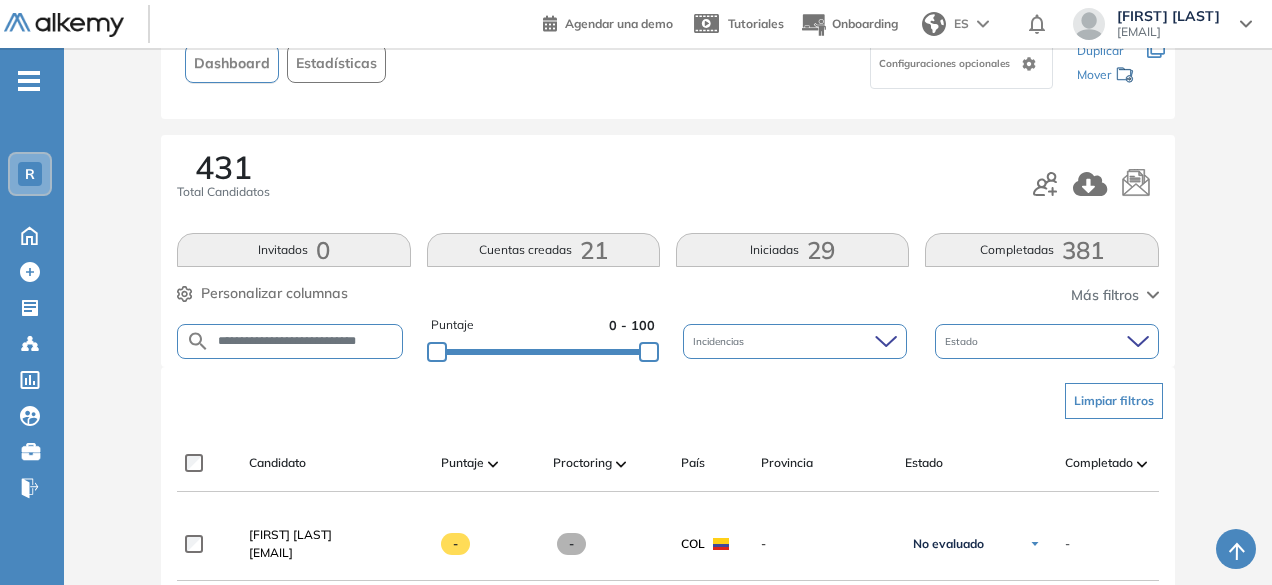 scroll, scrollTop: 0, scrollLeft: 17, axis: horizontal 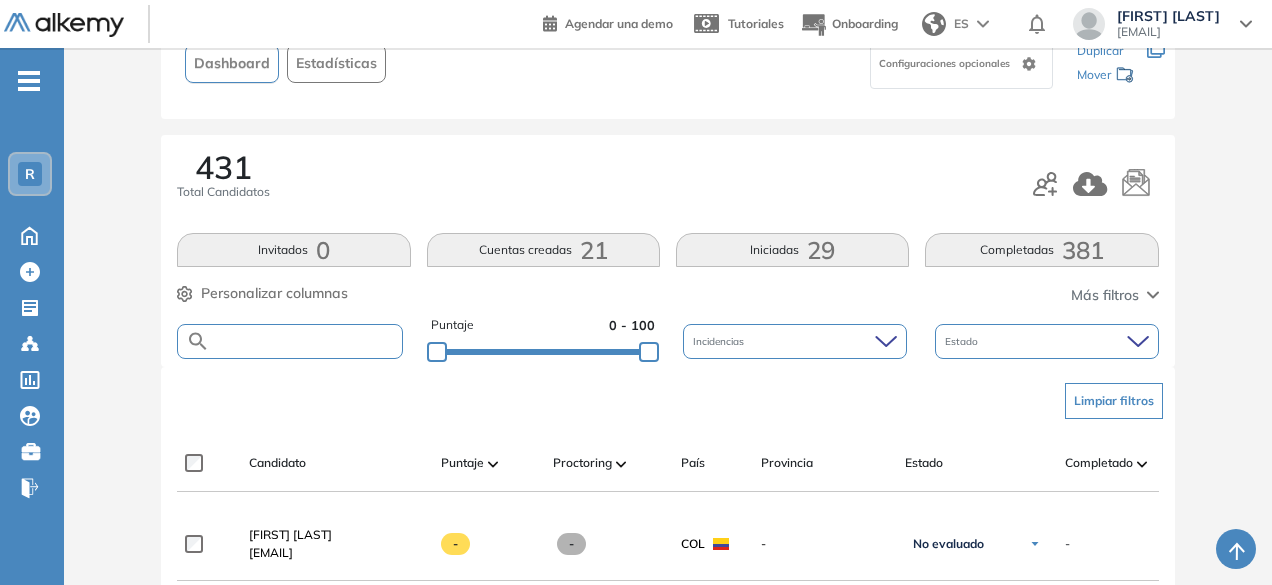 paste on "**********" 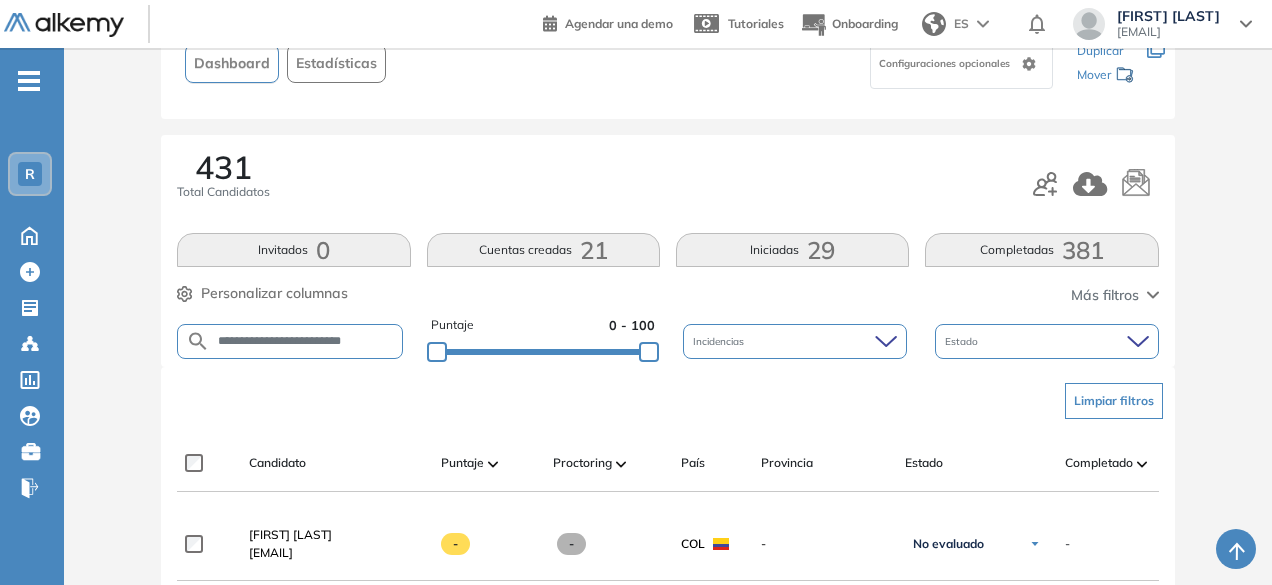 scroll, scrollTop: 0, scrollLeft: 10, axis: horizontal 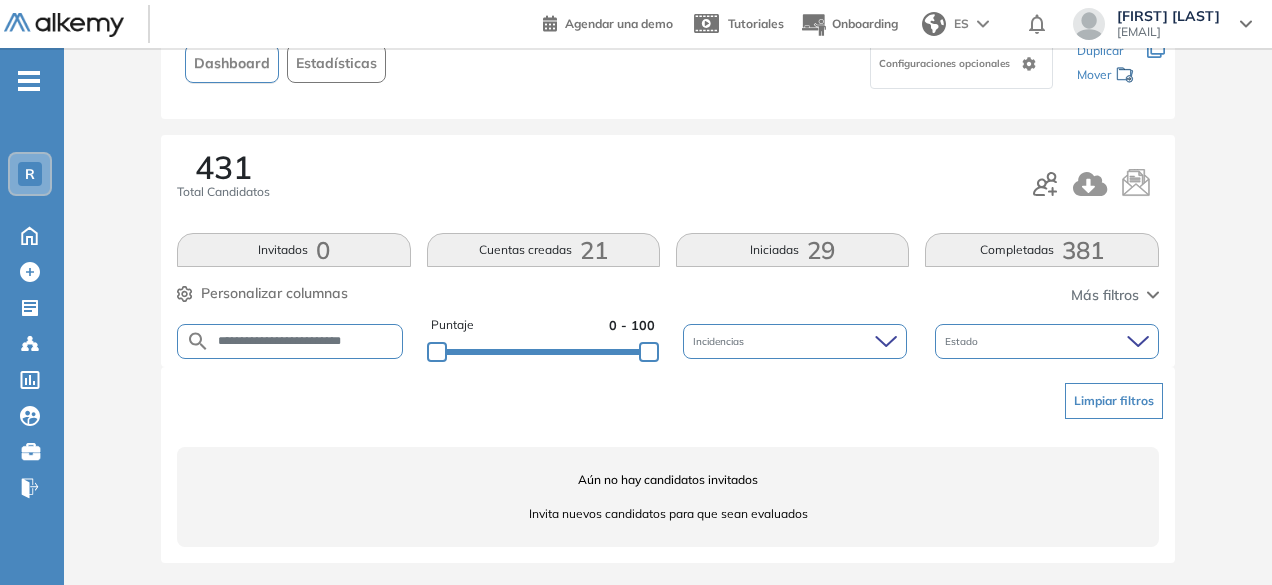 click on "**********" at bounding box center [306, 341] 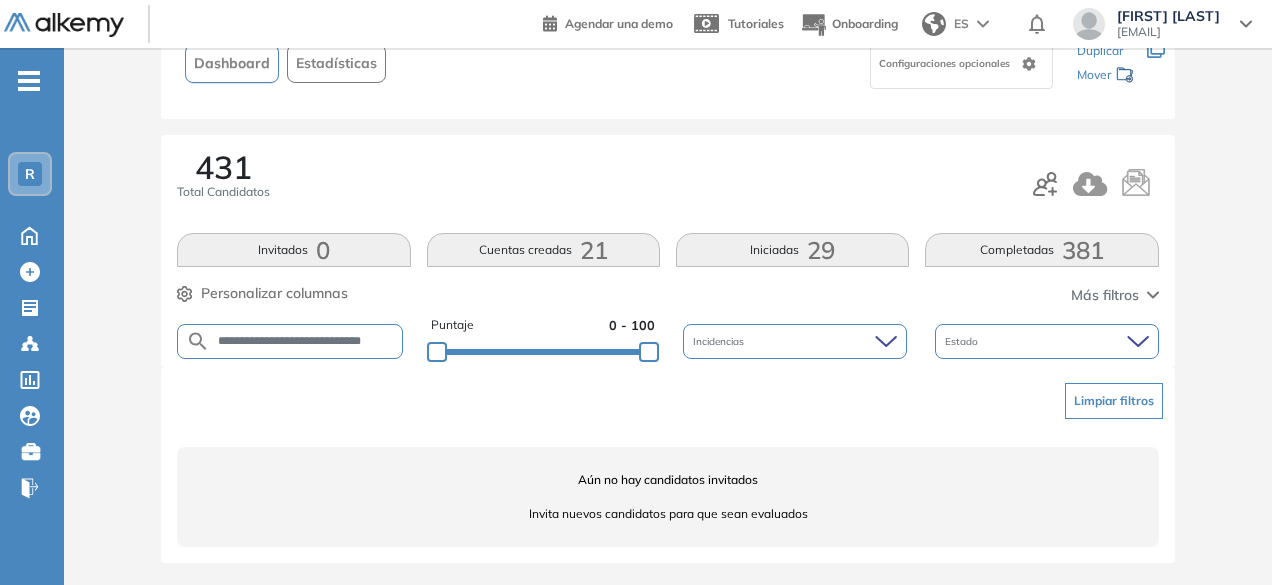 scroll, scrollTop: 0, scrollLeft: 24, axis: horizontal 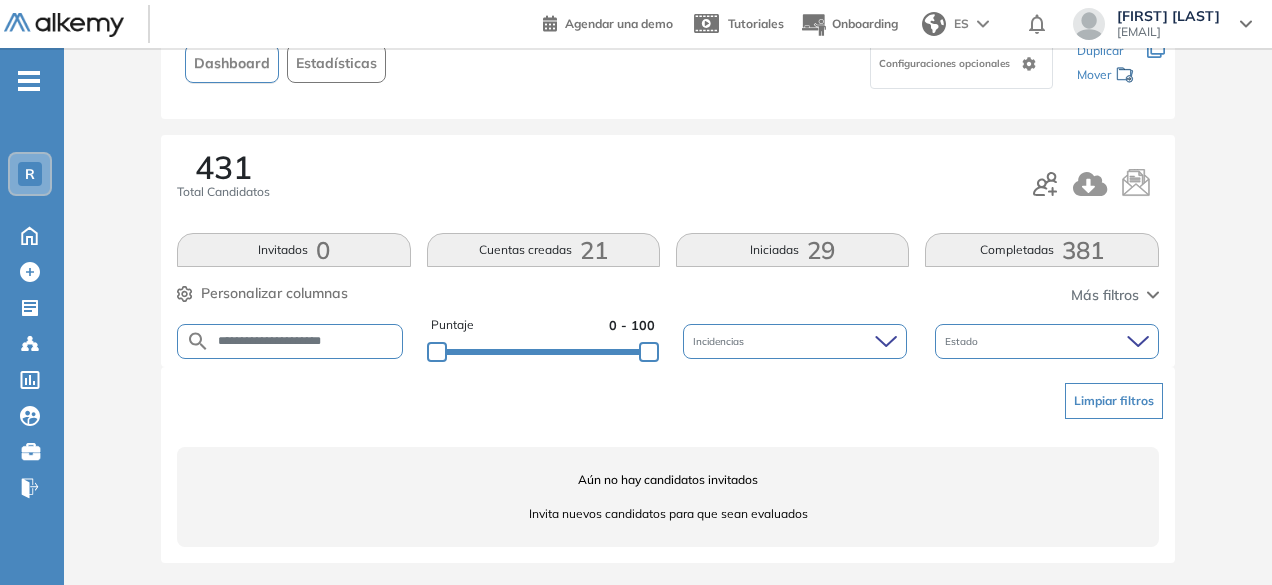 drag, startPoint x: 304, startPoint y: 341, endPoint x: 259, endPoint y: 331, distance: 46.09772 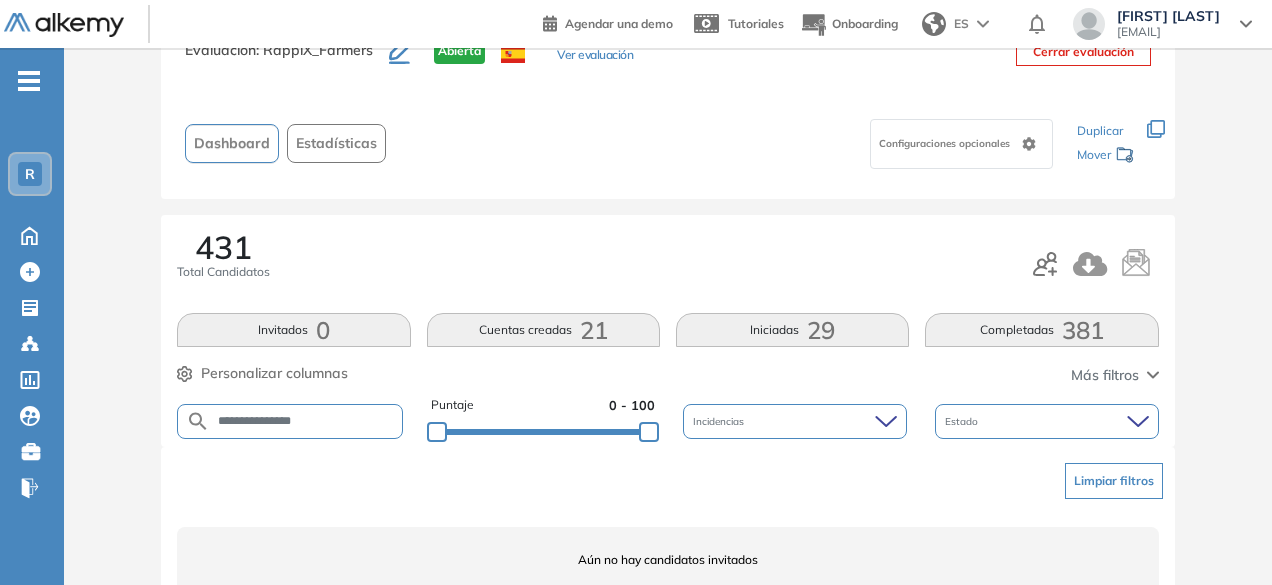 scroll, scrollTop: 154, scrollLeft: 0, axis: vertical 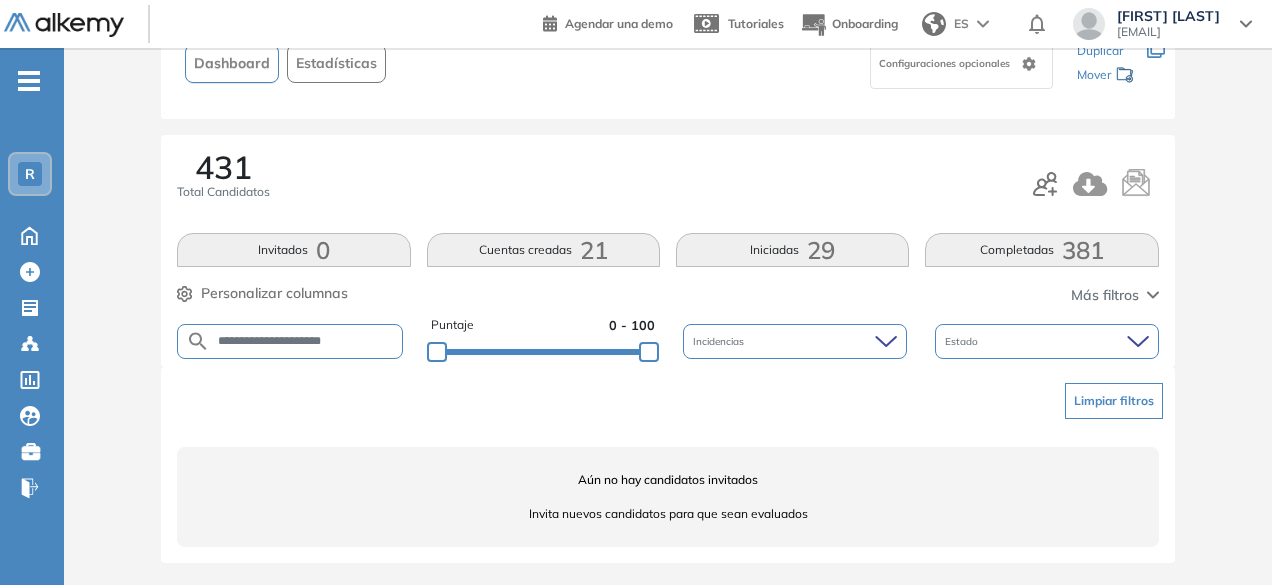 click on "**********" at bounding box center (306, 341) 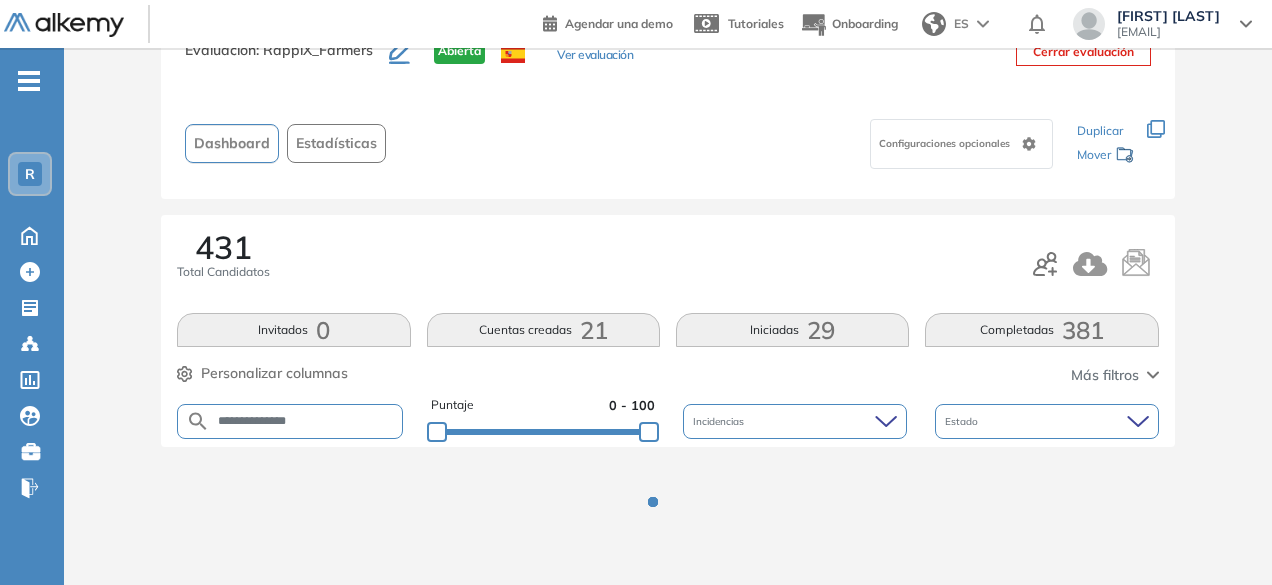 scroll, scrollTop: 154, scrollLeft: 0, axis: vertical 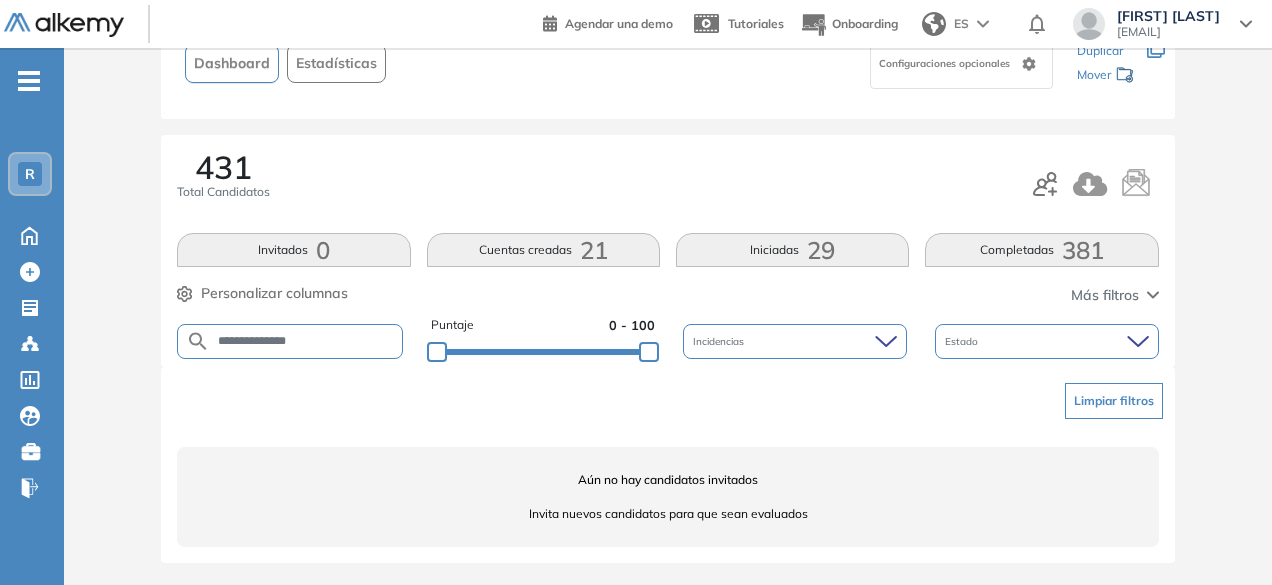 click on "**********" at bounding box center (306, 341) 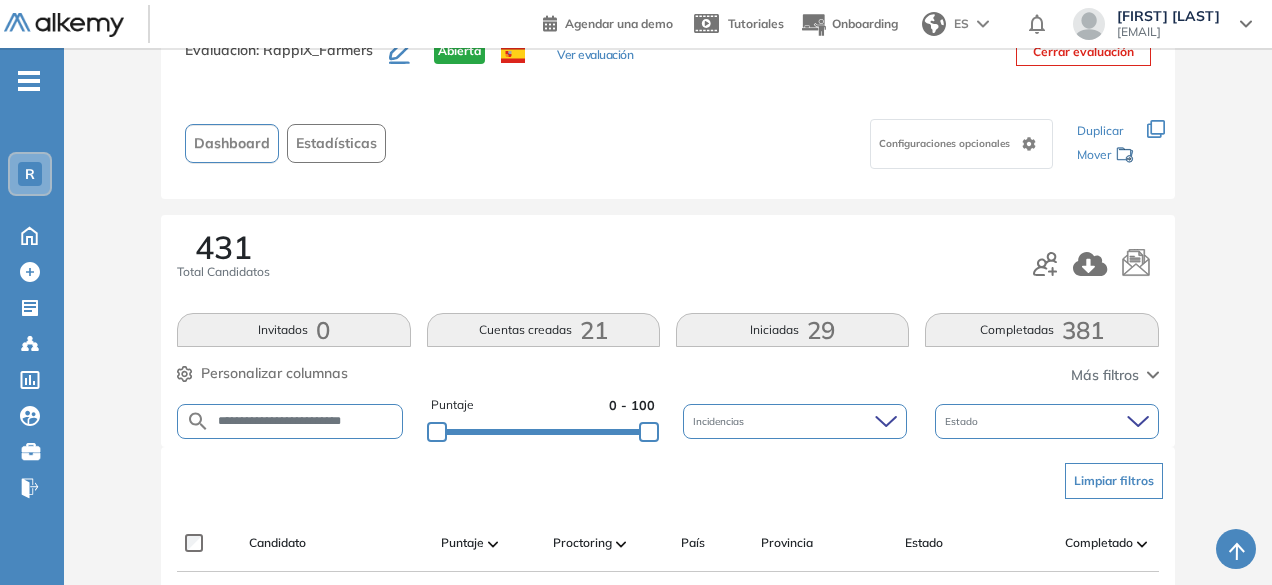 scroll, scrollTop: 154, scrollLeft: 0, axis: vertical 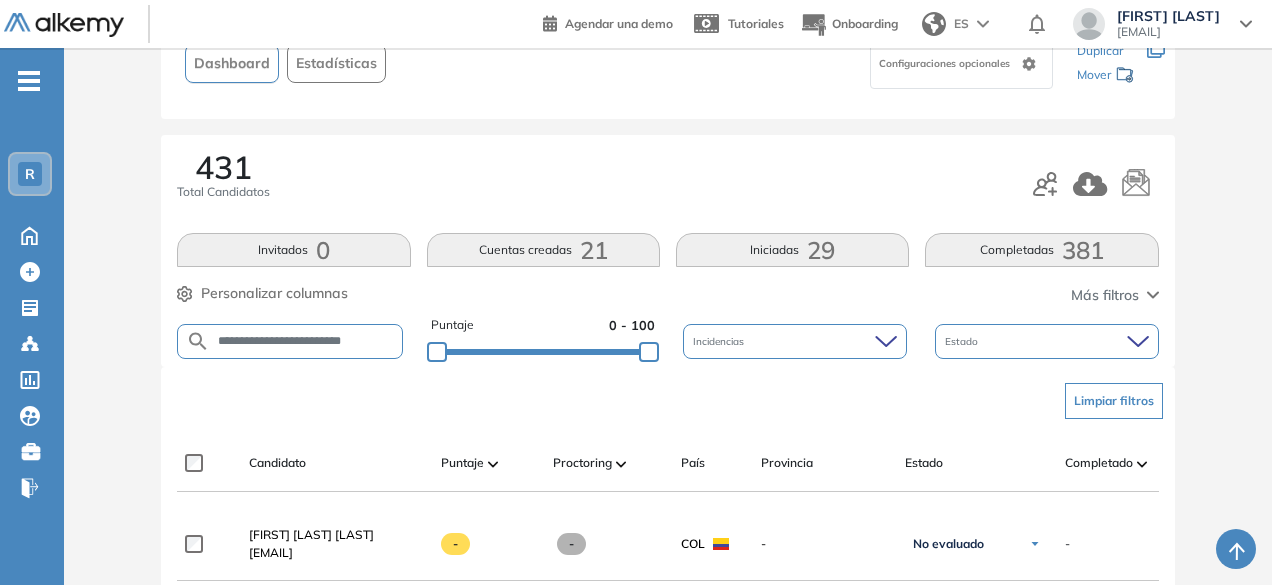 click on "**********" at bounding box center [306, 341] 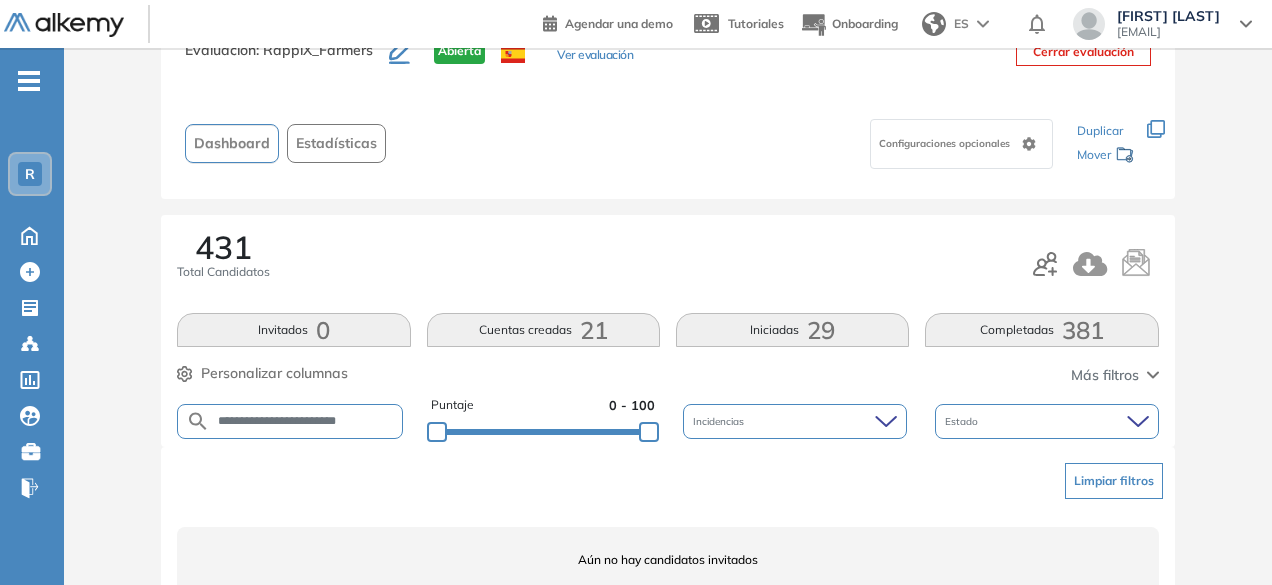 scroll, scrollTop: 154, scrollLeft: 0, axis: vertical 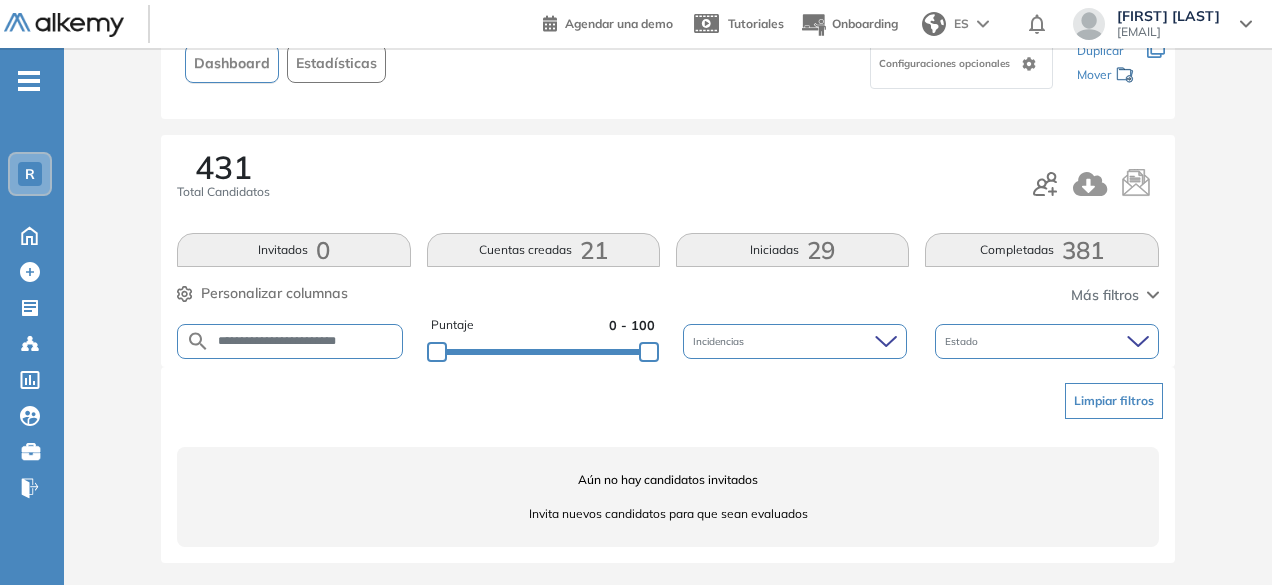 click on "**********" at bounding box center (306, 341) 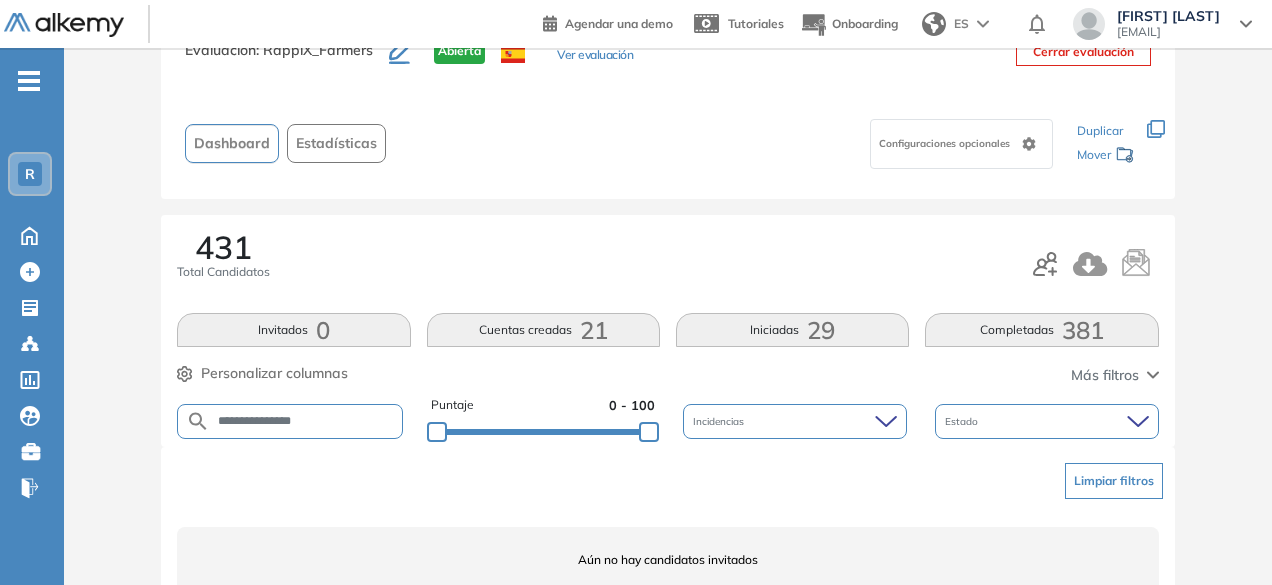 scroll, scrollTop: 154, scrollLeft: 0, axis: vertical 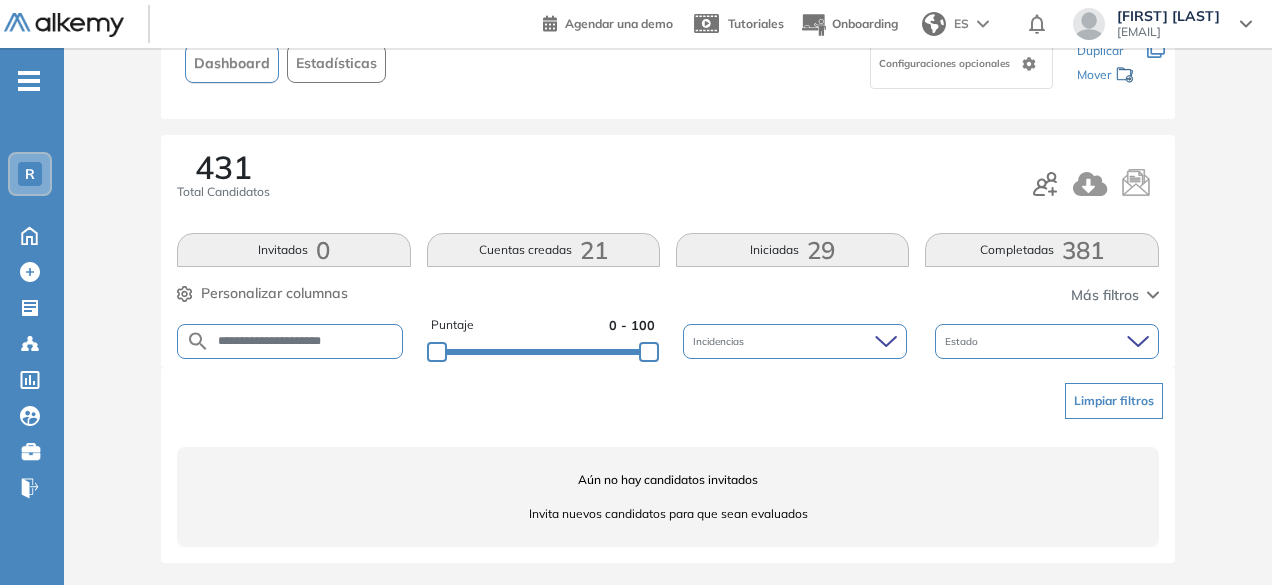 click on "**********" at bounding box center (306, 341) 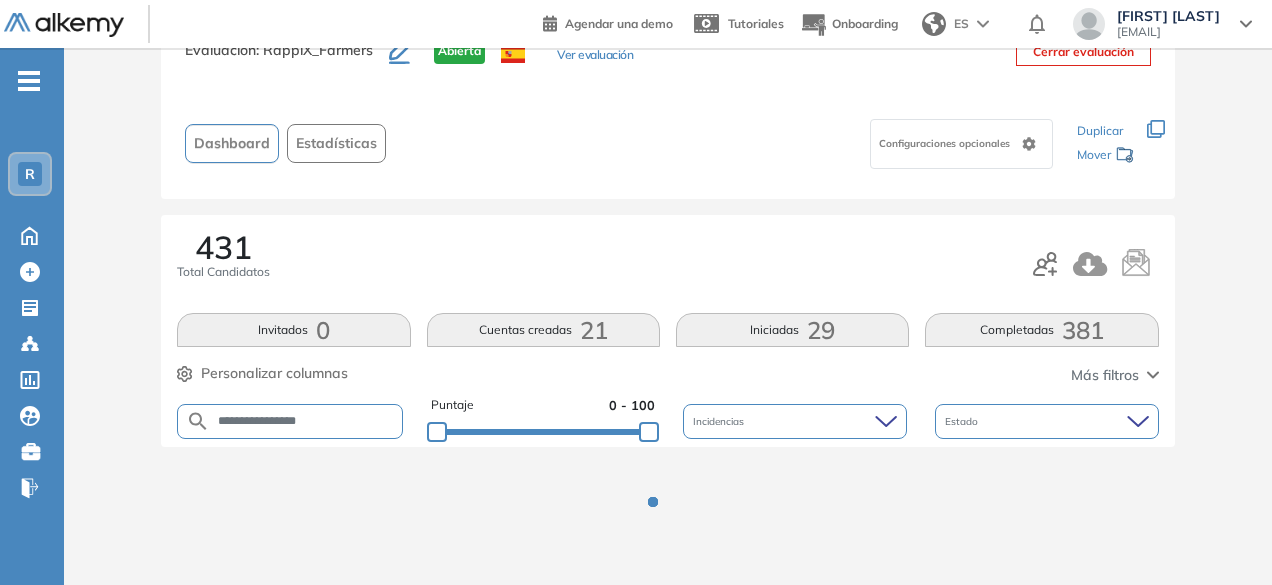 scroll, scrollTop: 154, scrollLeft: 0, axis: vertical 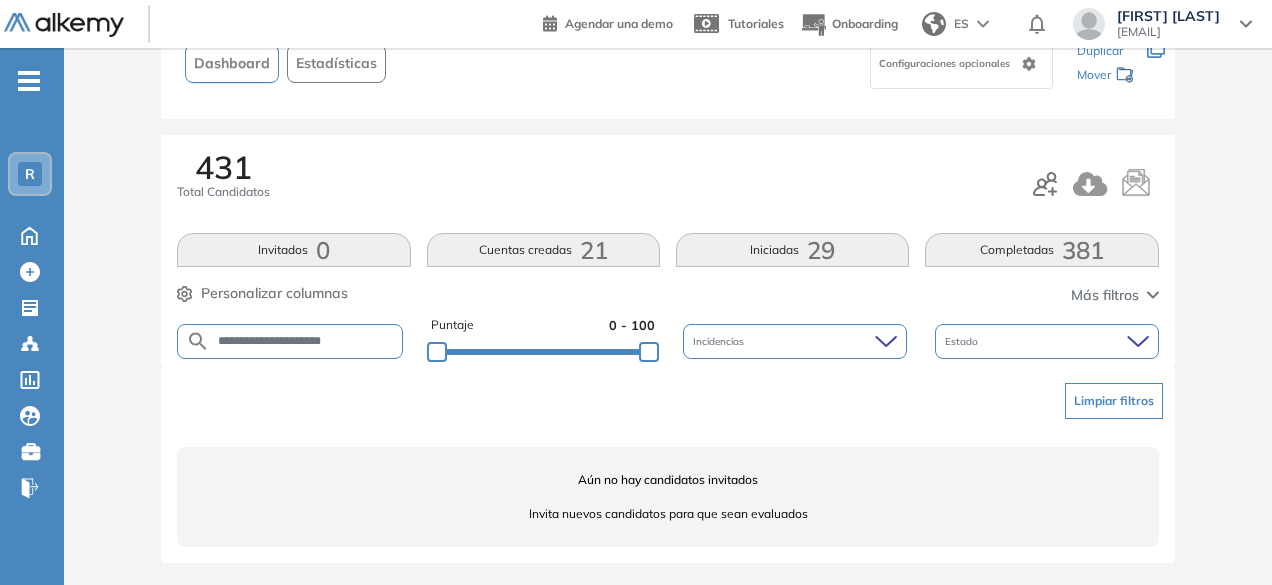 click on "**********" at bounding box center [306, 341] 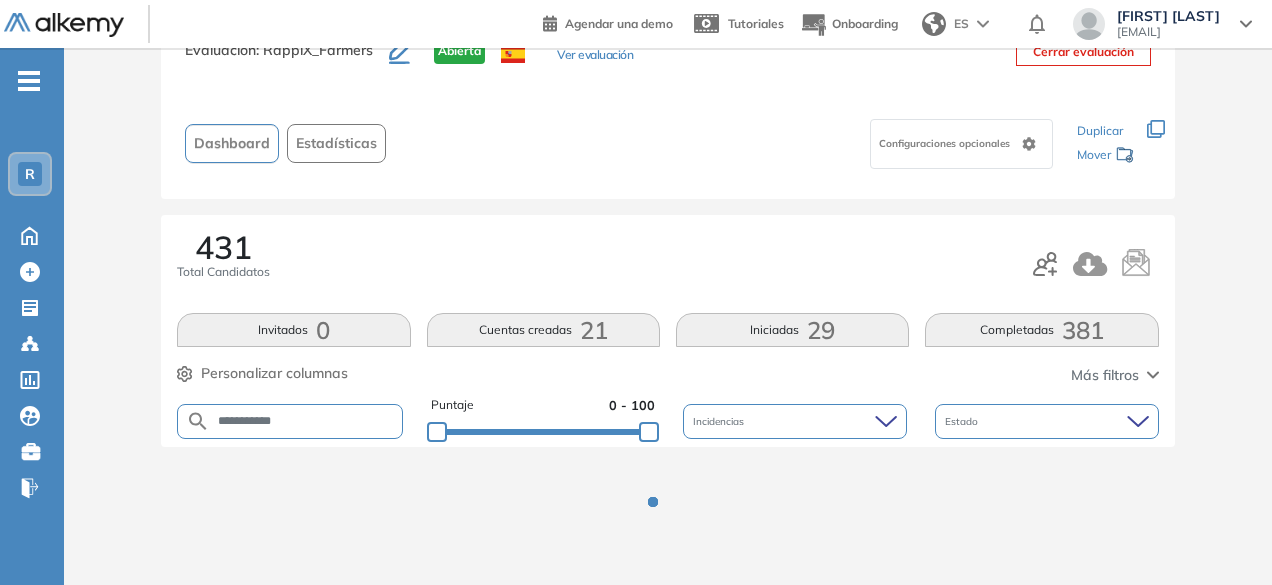 scroll, scrollTop: 154, scrollLeft: 0, axis: vertical 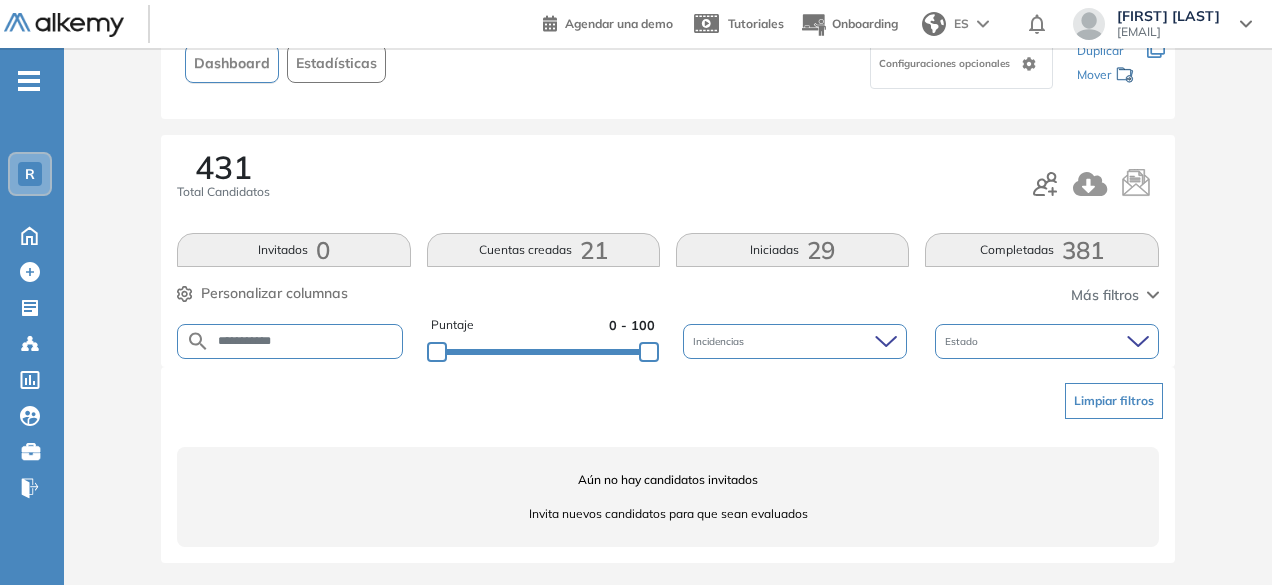 click on "**********" at bounding box center [306, 341] 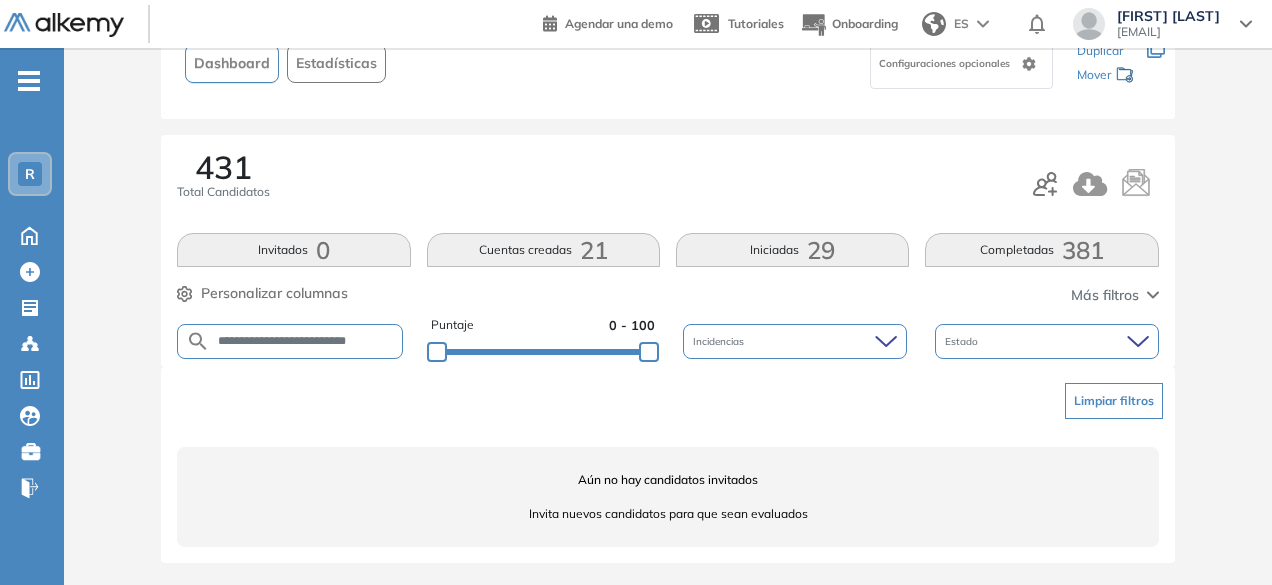 scroll, scrollTop: 0, scrollLeft: 2, axis: horizontal 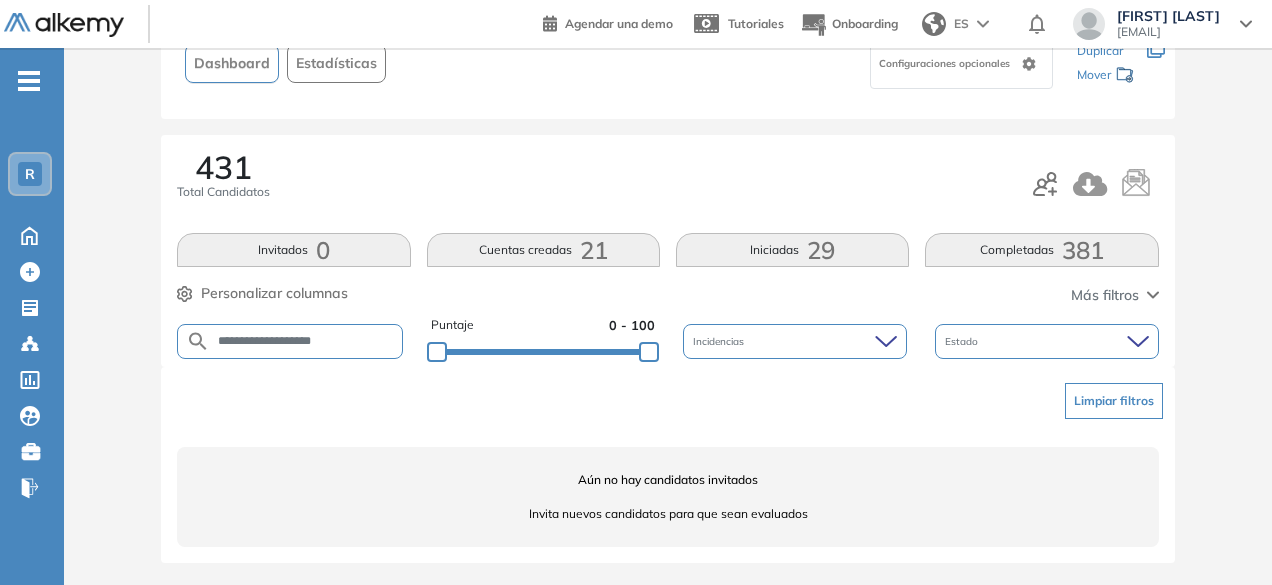 drag, startPoint x: 319, startPoint y: 335, endPoint x: 261, endPoint y: 331, distance: 58.137768 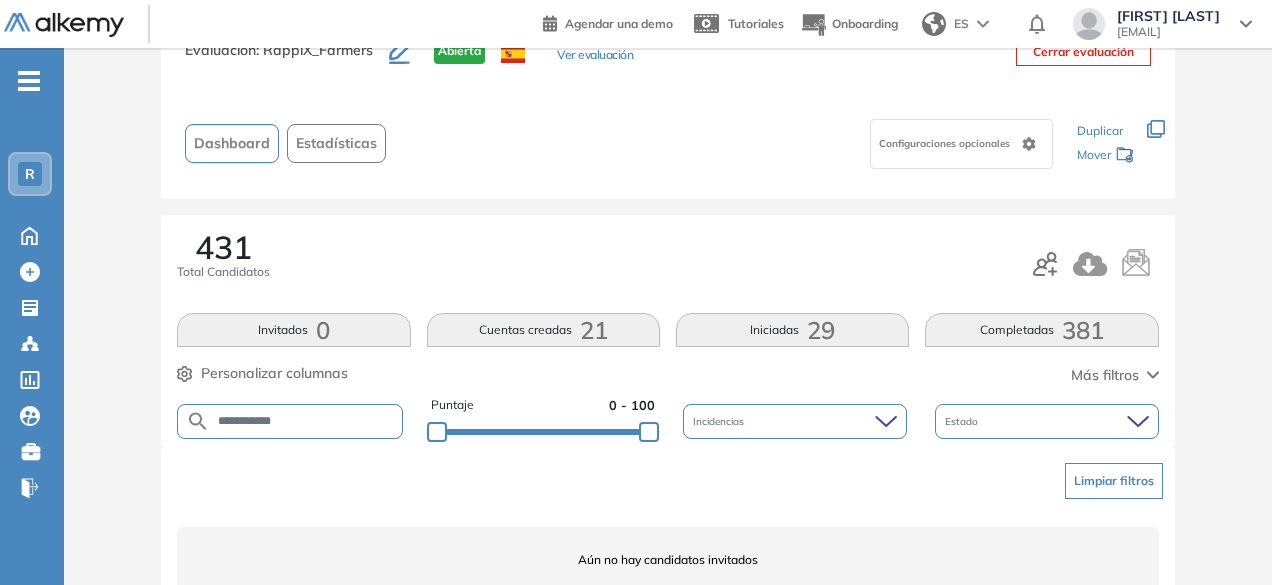 scroll, scrollTop: 154, scrollLeft: 0, axis: vertical 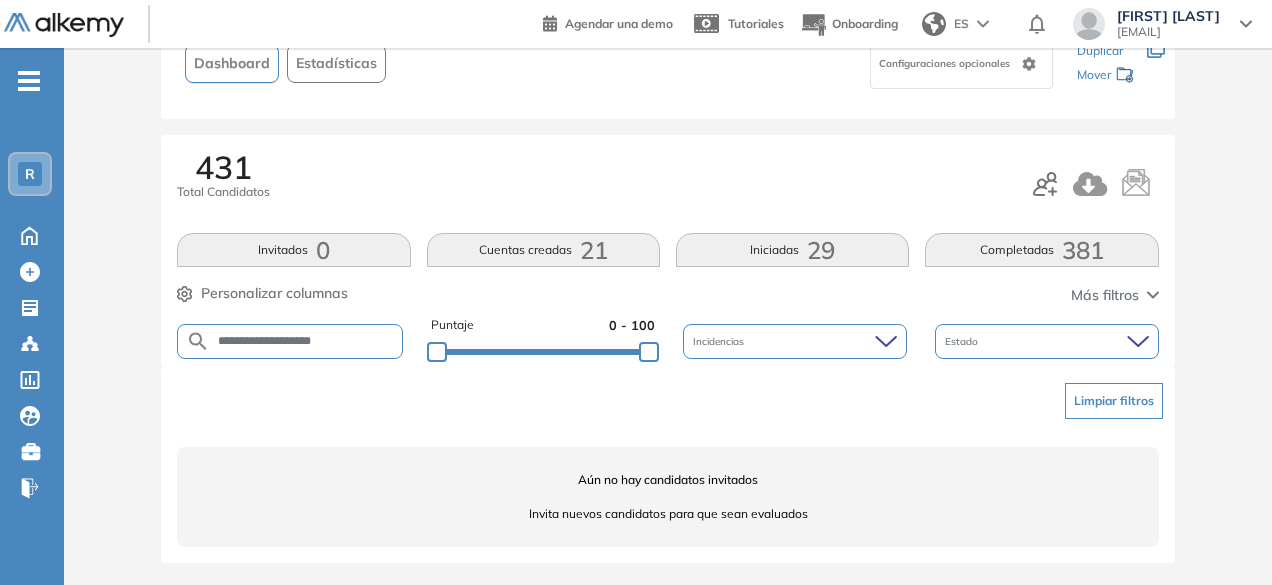 click on "**********" at bounding box center [306, 341] 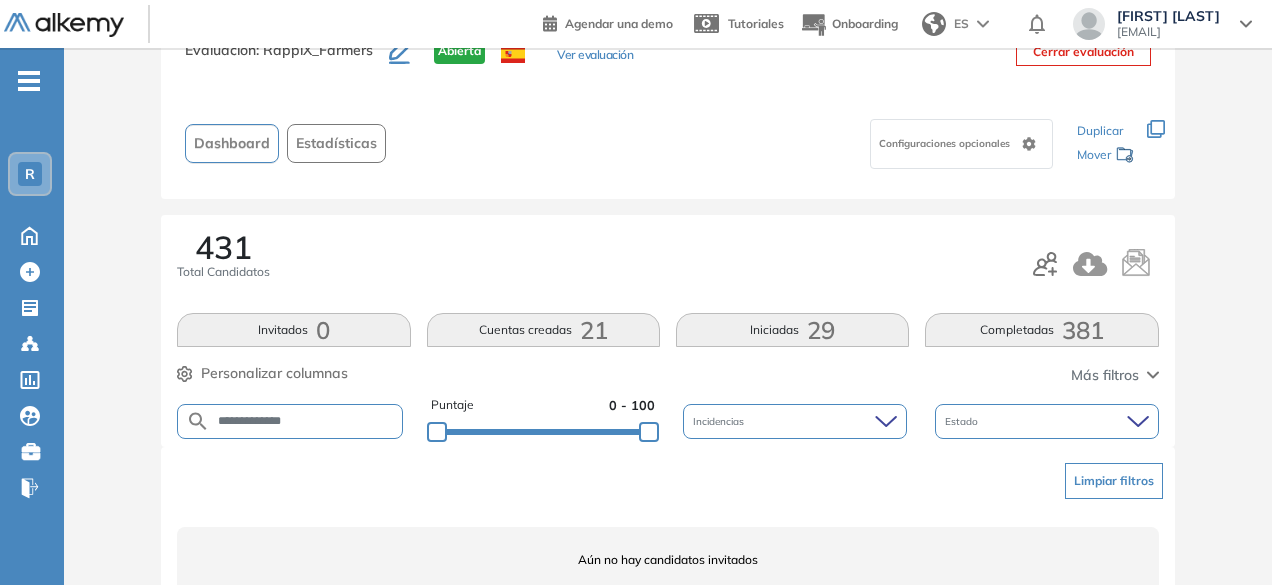 scroll, scrollTop: 154, scrollLeft: 0, axis: vertical 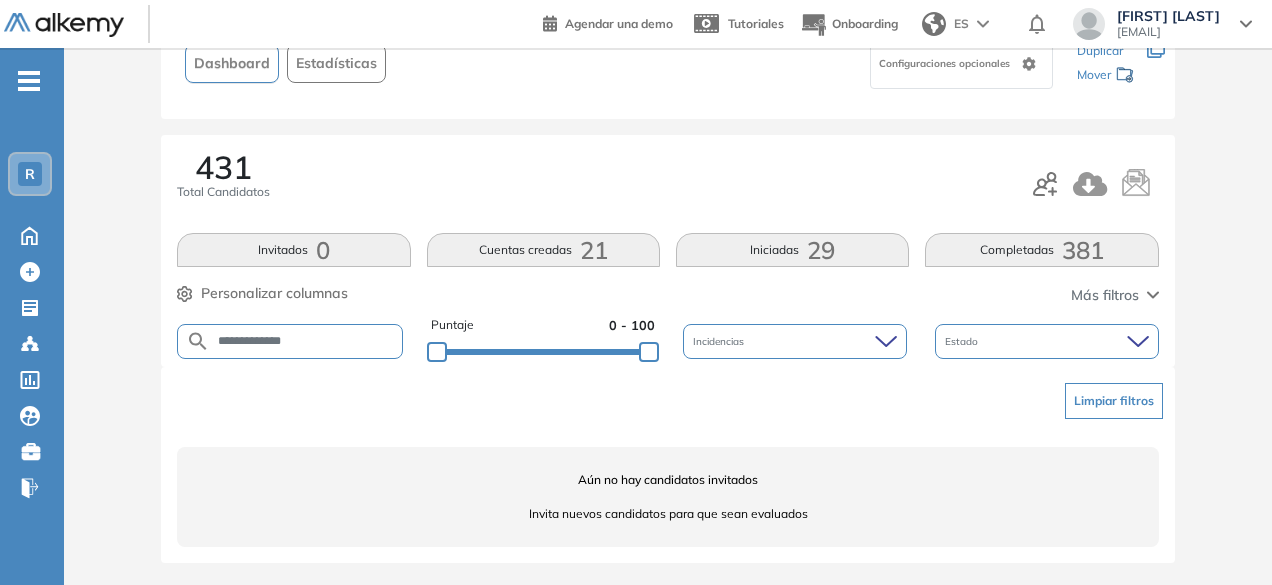 click on "**********" at bounding box center (306, 341) 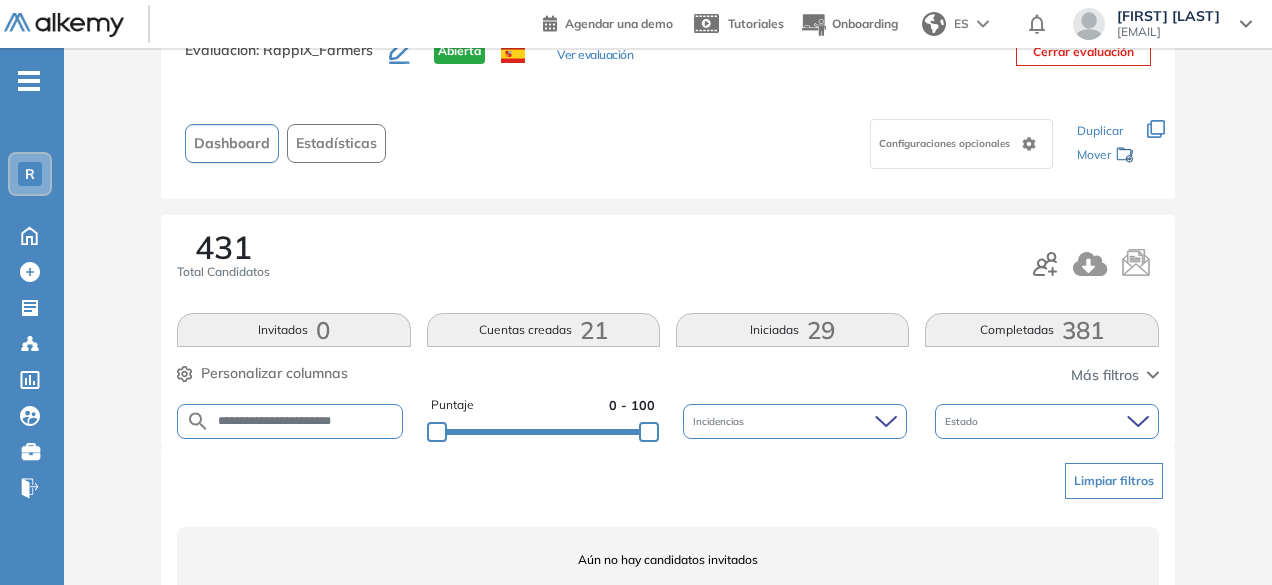 scroll, scrollTop: 154, scrollLeft: 0, axis: vertical 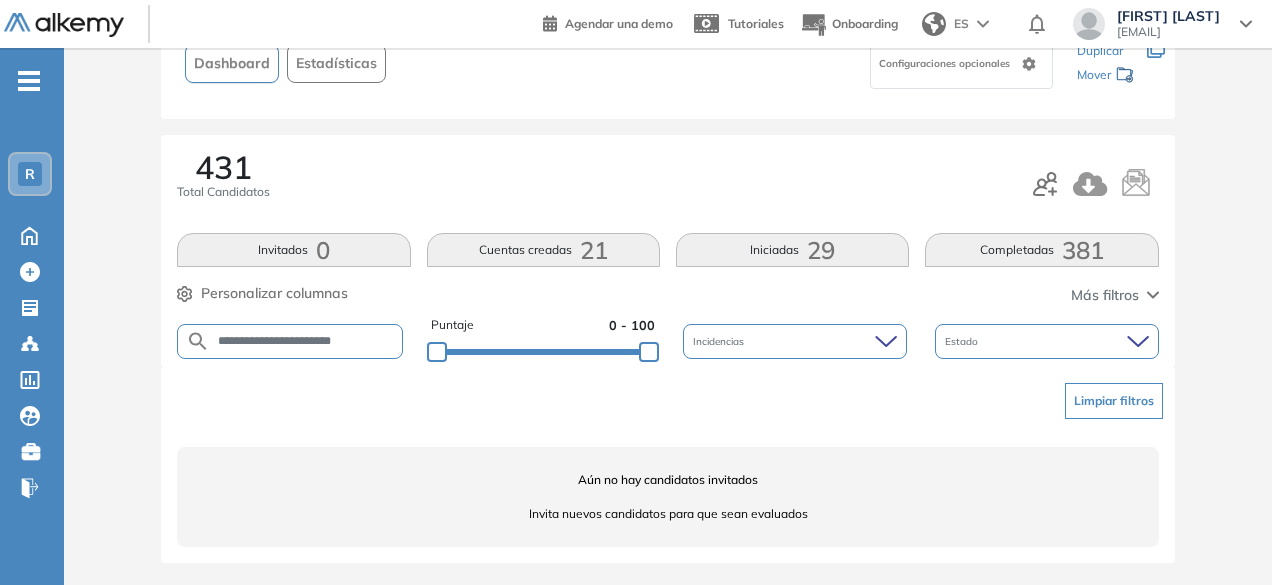 click on "**********" at bounding box center [306, 341] 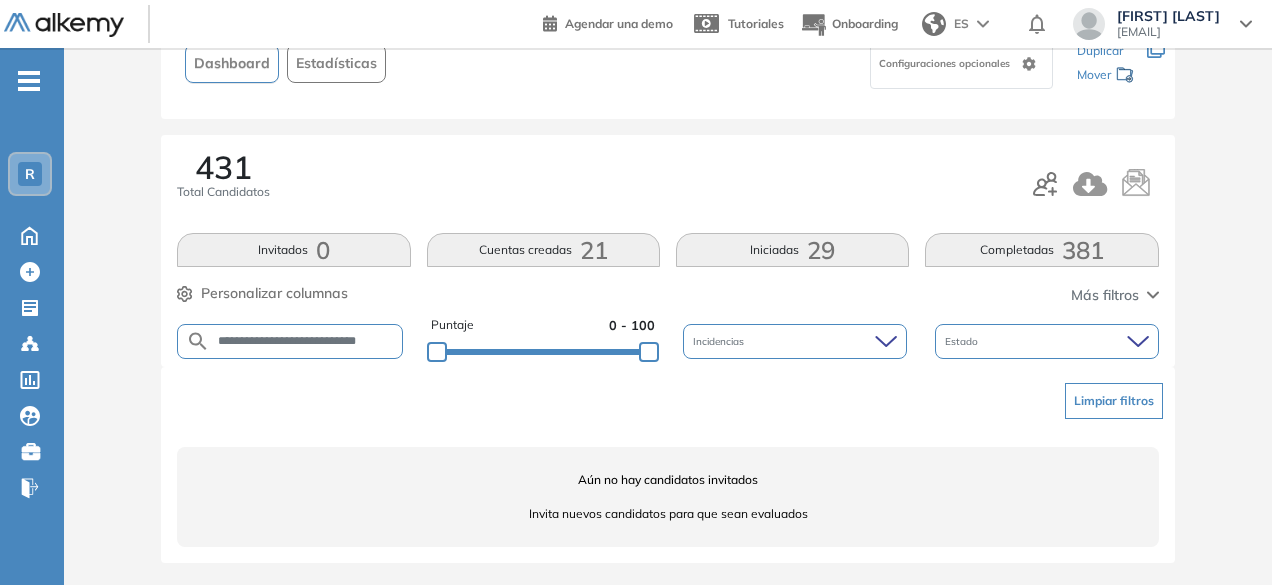 scroll, scrollTop: 0, scrollLeft: 48, axis: horizontal 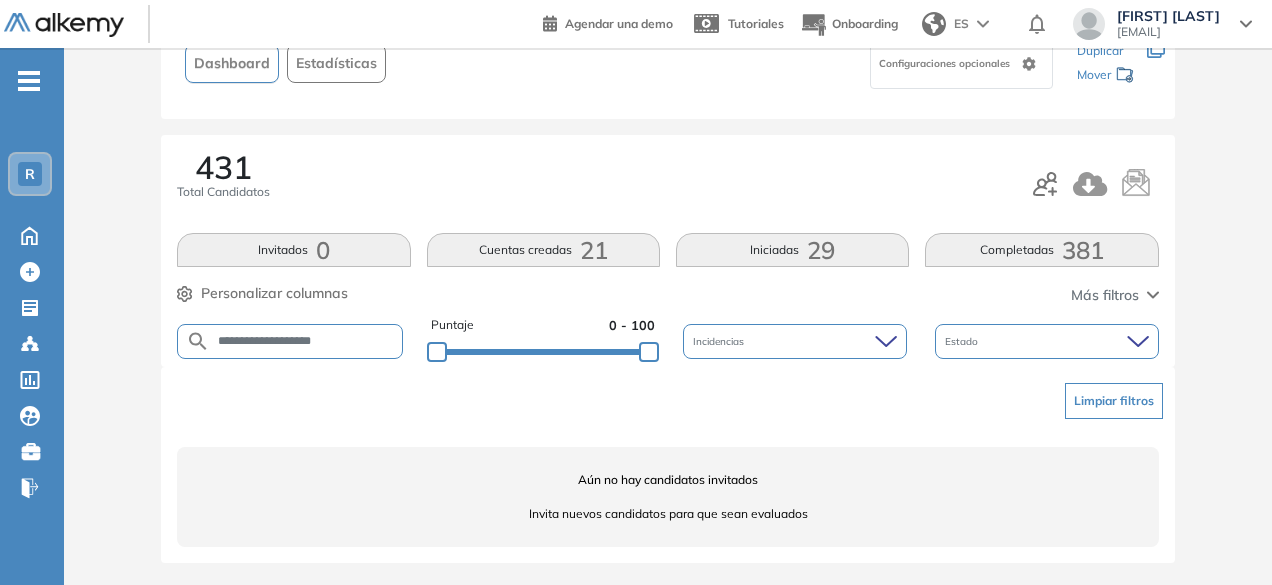 drag, startPoint x: 315, startPoint y: 337, endPoint x: 259, endPoint y: 331, distance: 56.32051 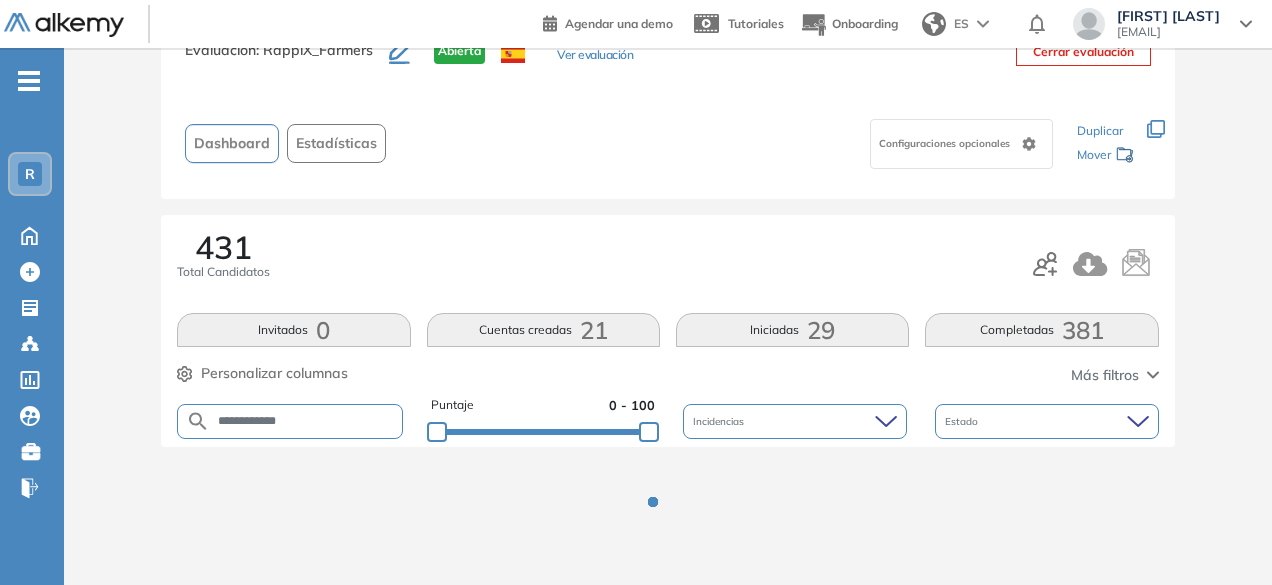 scroll, scrollTop: 154, scrollLeft: 0, axis: vertical 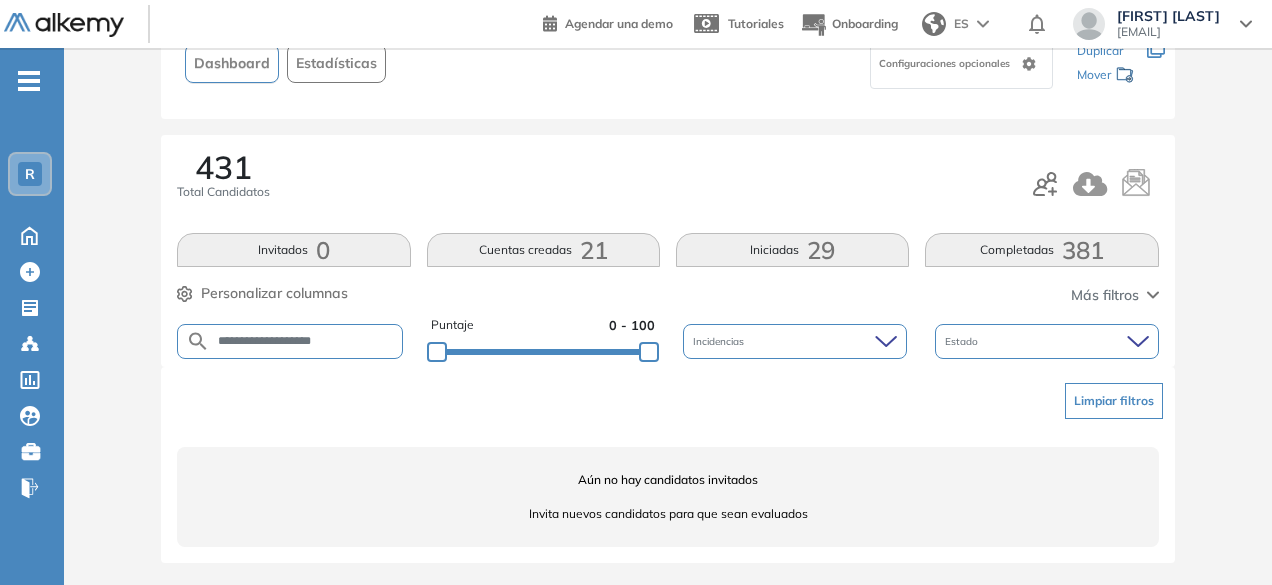 click on "**********" at bounding box center [290, 341] 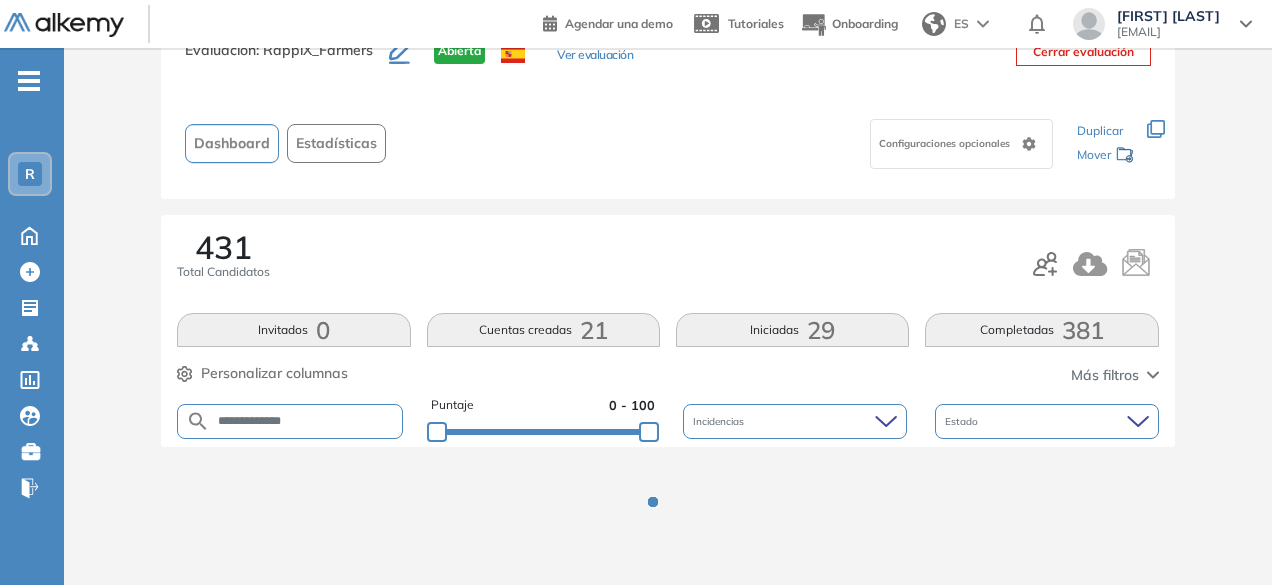 scroll, scrollTop: 154, scrollLeft: 0, axis: vertical 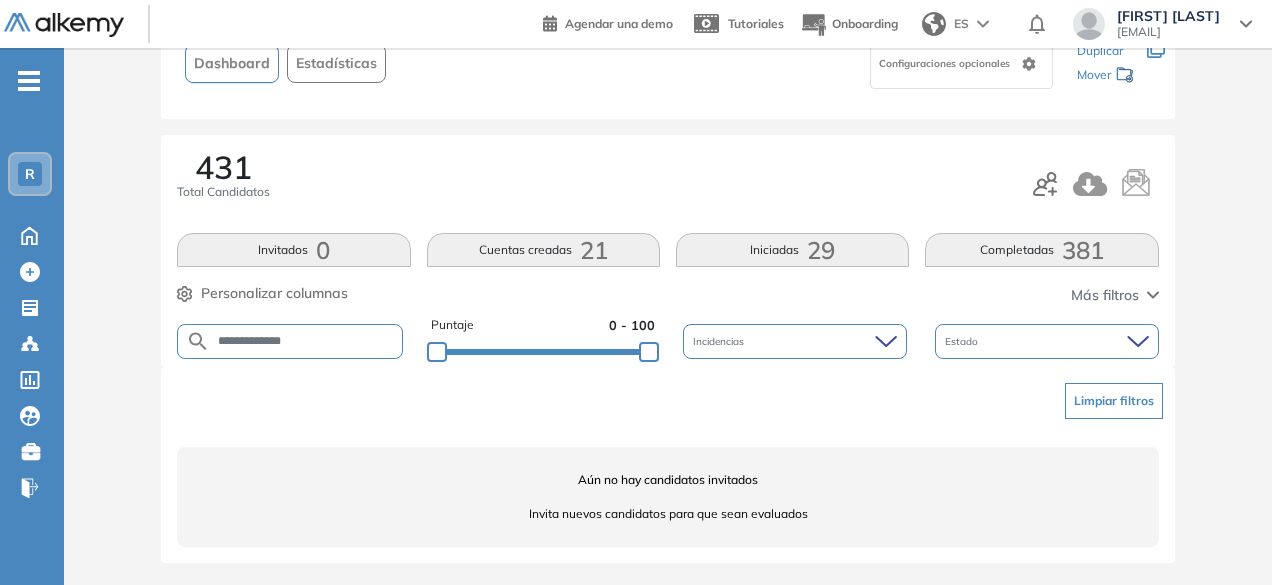 click on "**********" at bounding box center (306, 341) 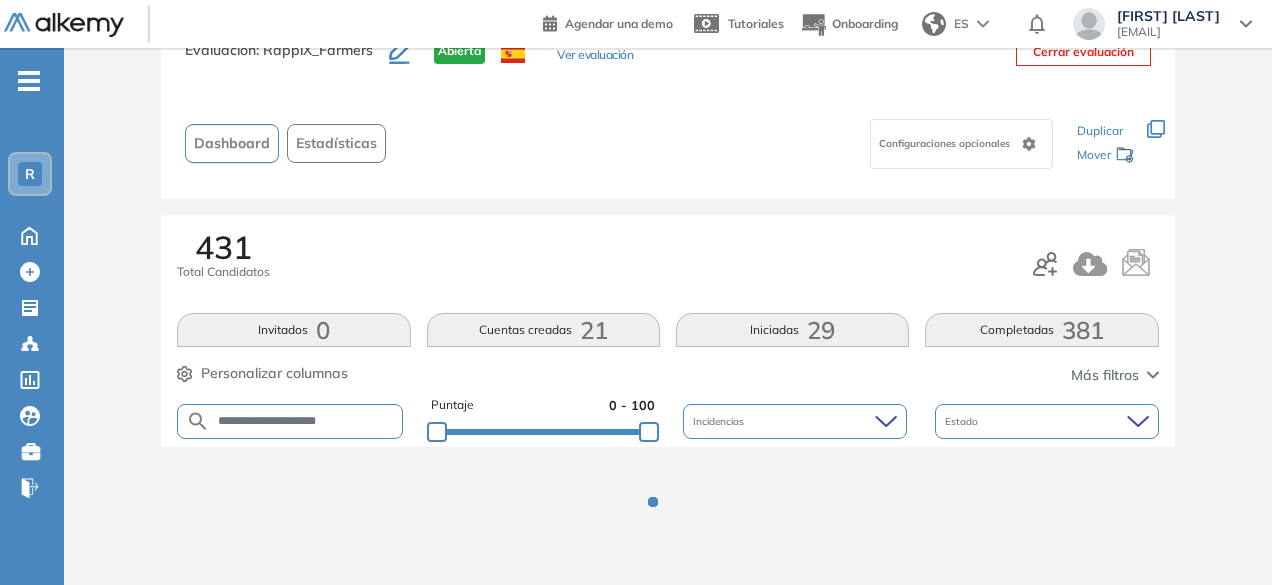 scroll, scrollTop: 154, scrollLeft: 0, axis: vertical 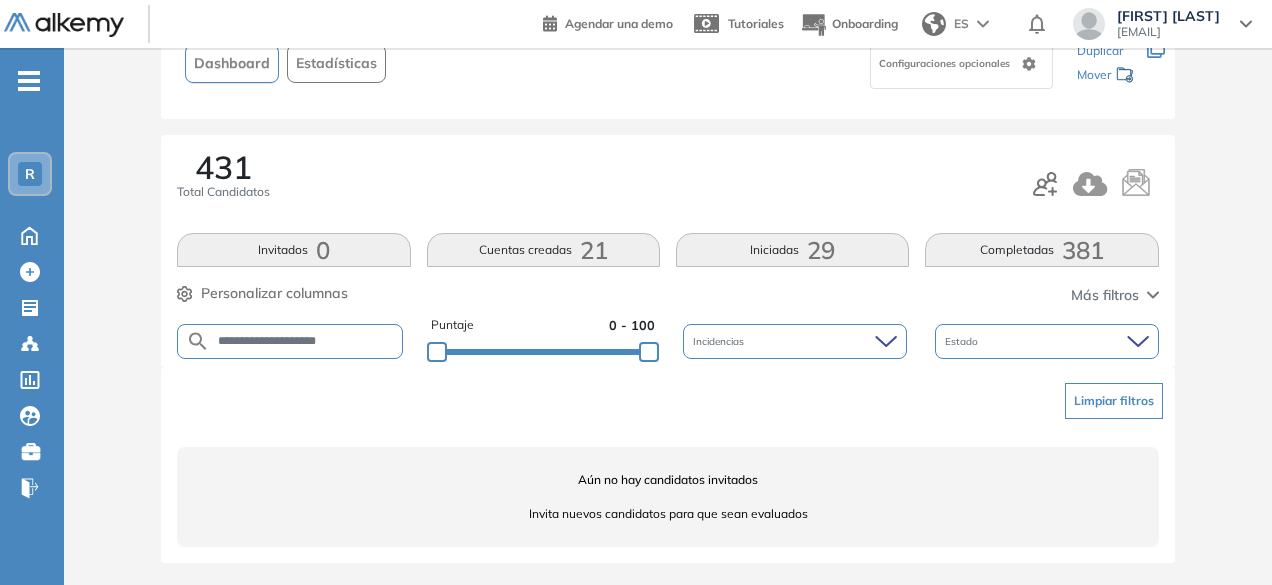 click on "**********" at bounding box center [306, 341] 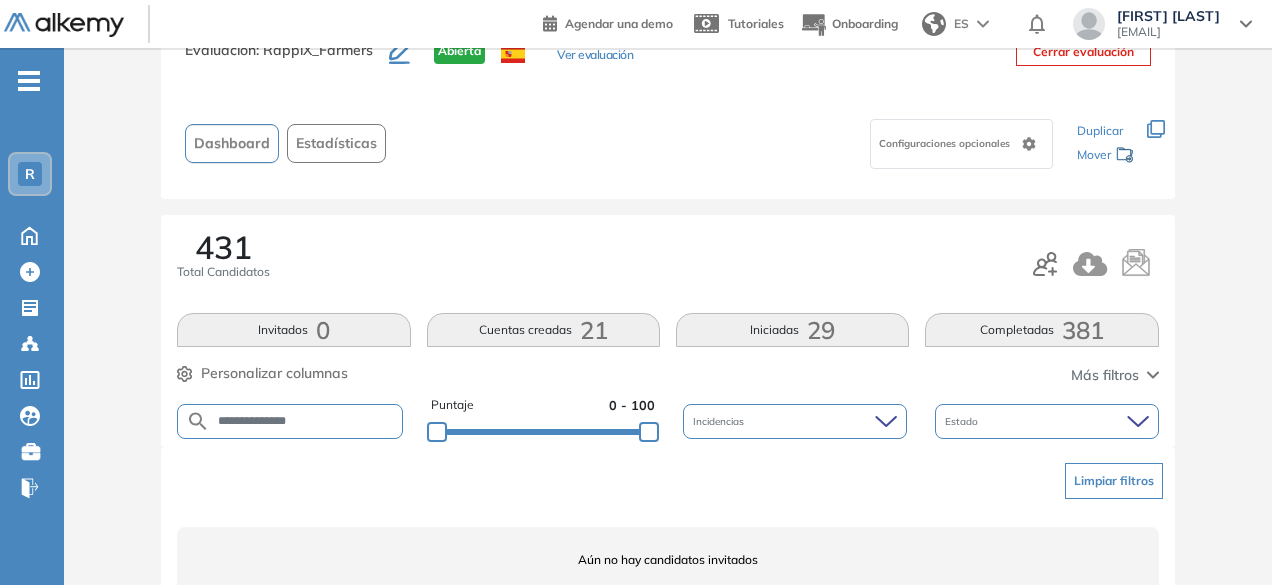 scroll, scrollTop: 154, scrollLeft: 0, axis: vertical 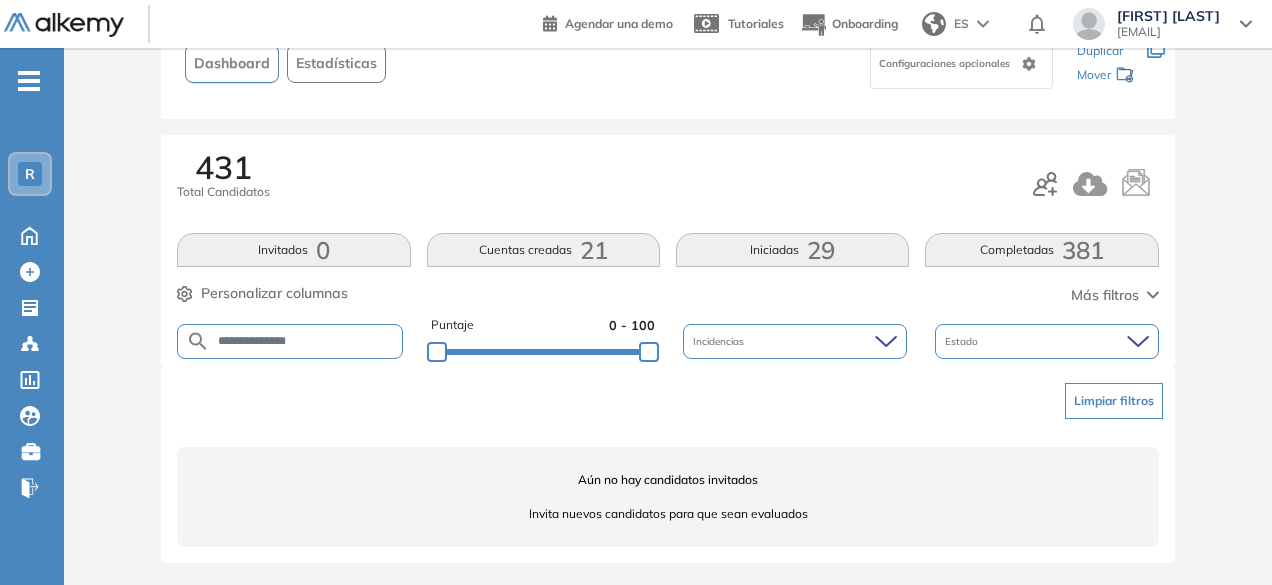 click on "**********" at bounding box center [290, 341] 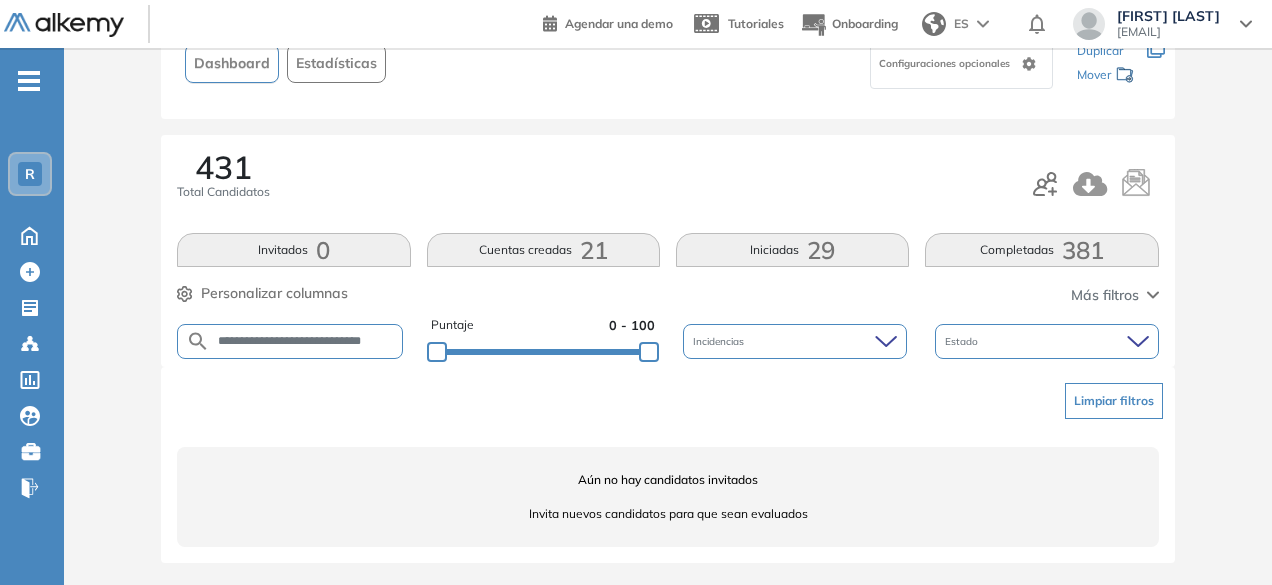 scroll, scrollTop: 0, scrollLeft: 46, axis: horizontal 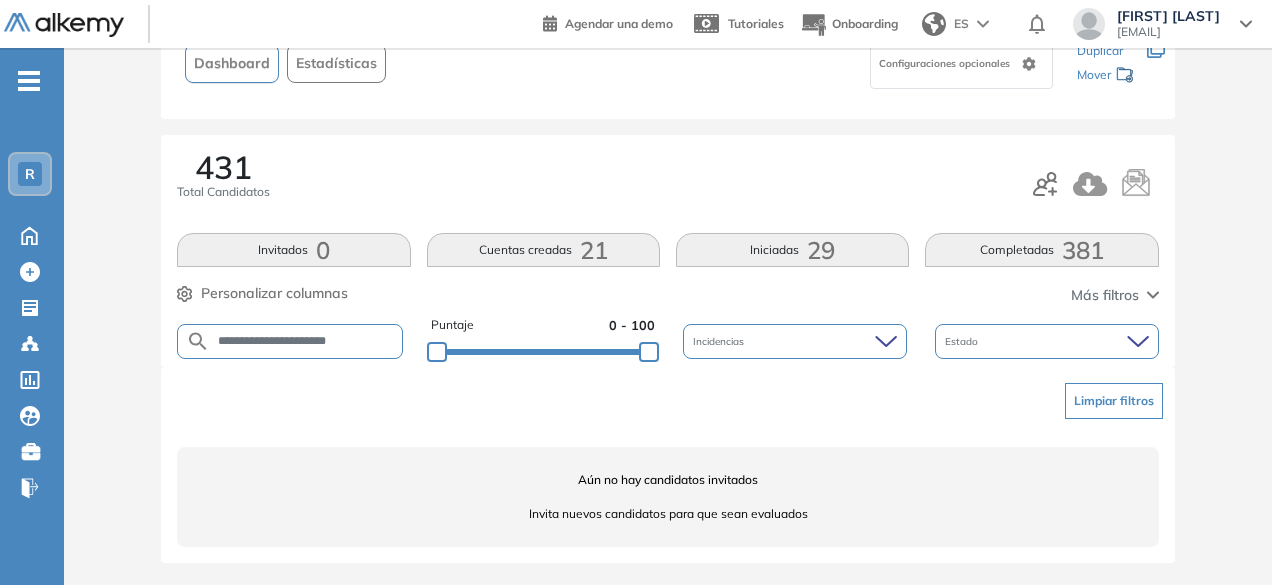 drag, startPoint x: 315, startPoint y: 339, endPoint x: 270, endPoint y: 337, distance: 45.044422 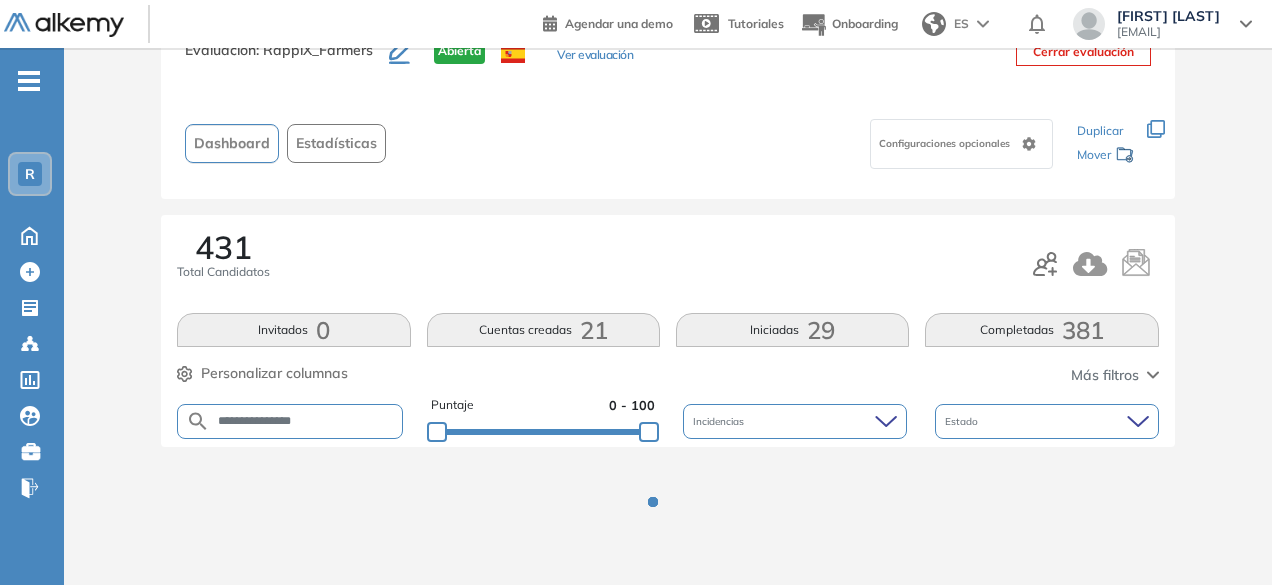 scroll, scrollTop: 154, scrollLeft: 0, axis: vertical 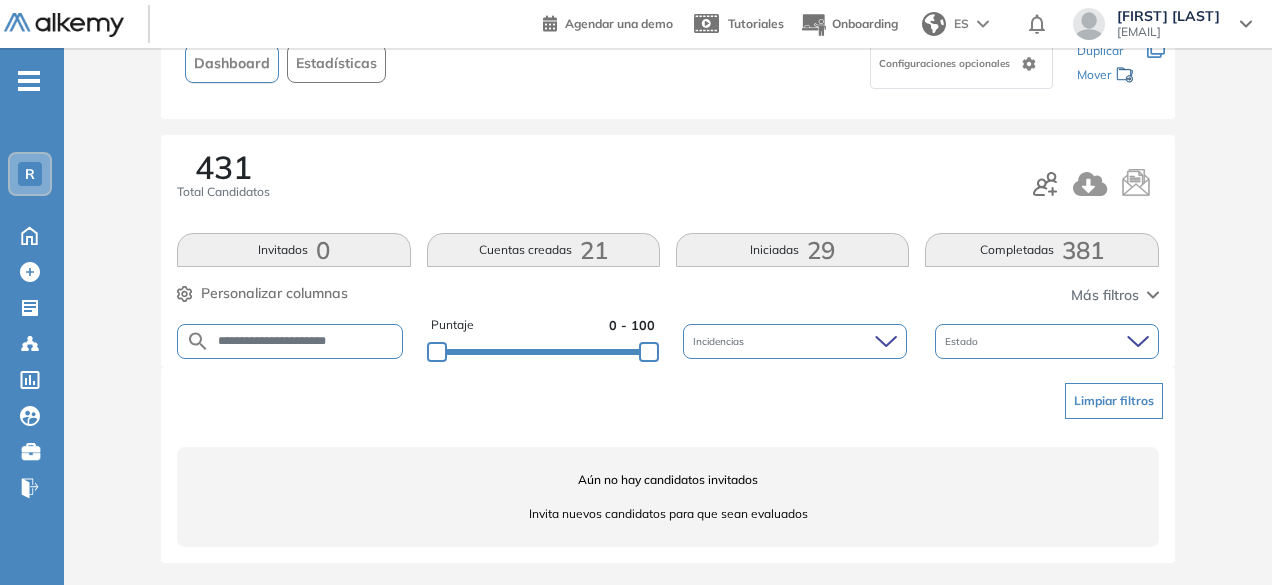 click on "**********" at bounding box center [306, 341] 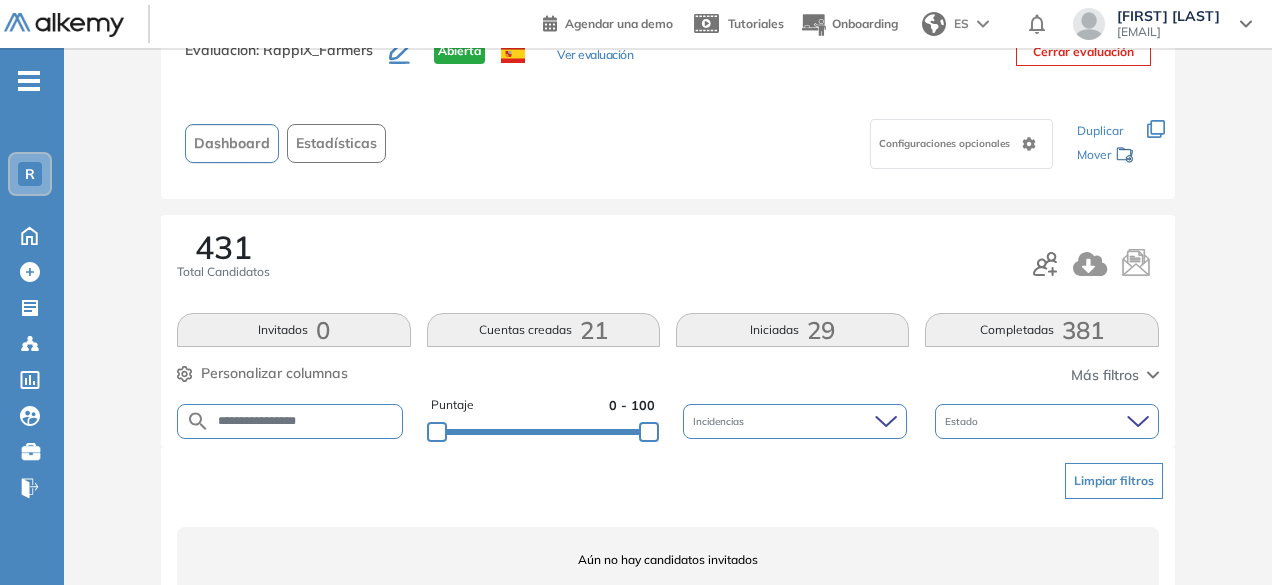 scroll, scrollTop: 154, scrollLeft: 0, axis: vertical 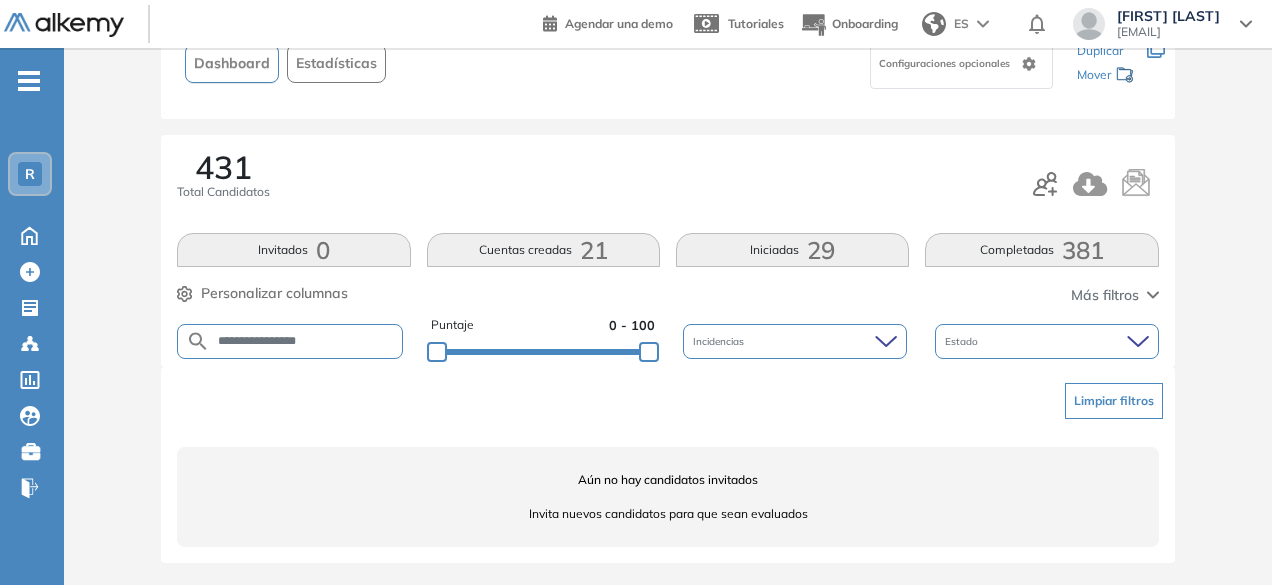 click on "**********" at bounding box center [306, 341] 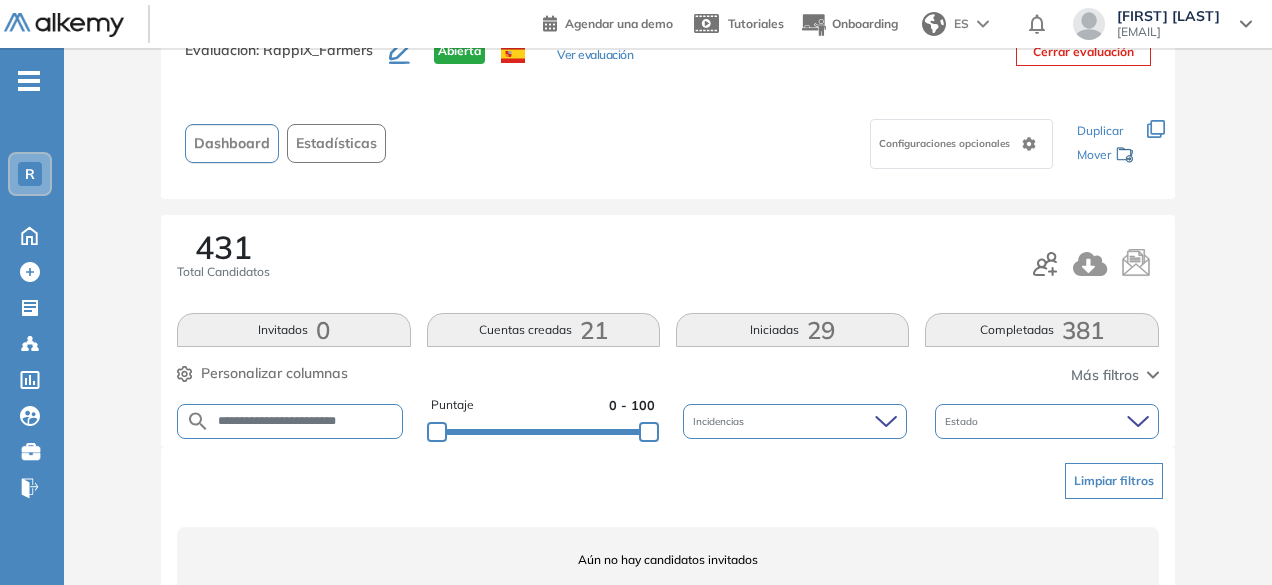 scroll, scrollTop: 154, scrollLeft: 0, axis: vertical 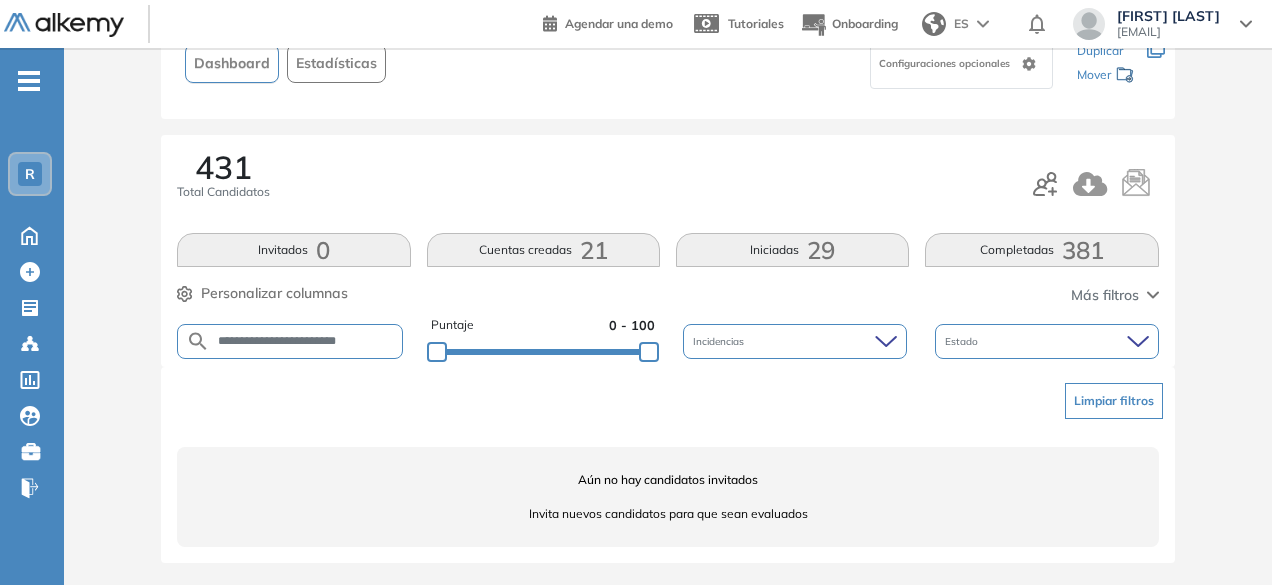 click on "**********" at bounding box center (306, 341) 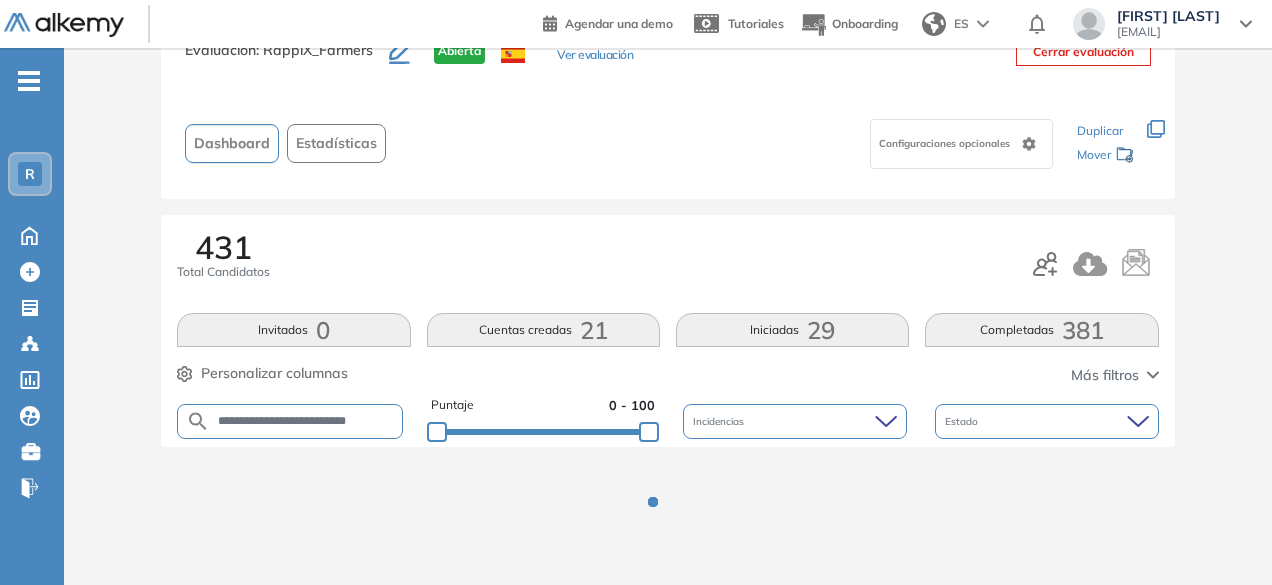 scroll, scrollTop: 154, scrollLeft: 0, axis: vertical 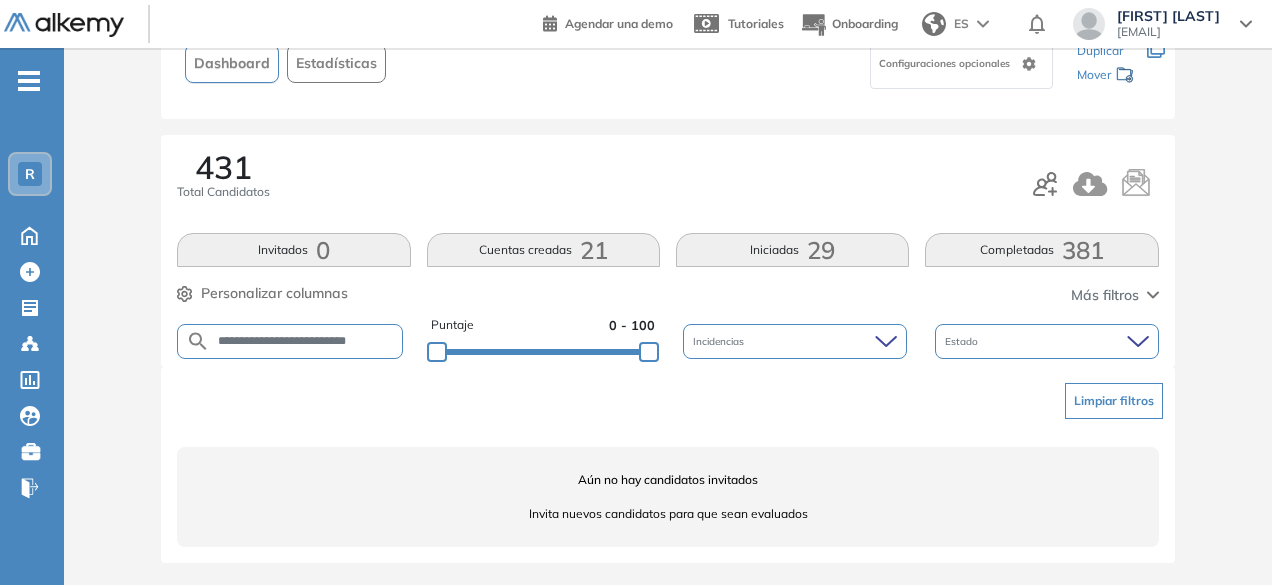 drag, startPoint x: 298, startPoint y: 337, endPoint x: 256, endPoint y: 337, distance: 42 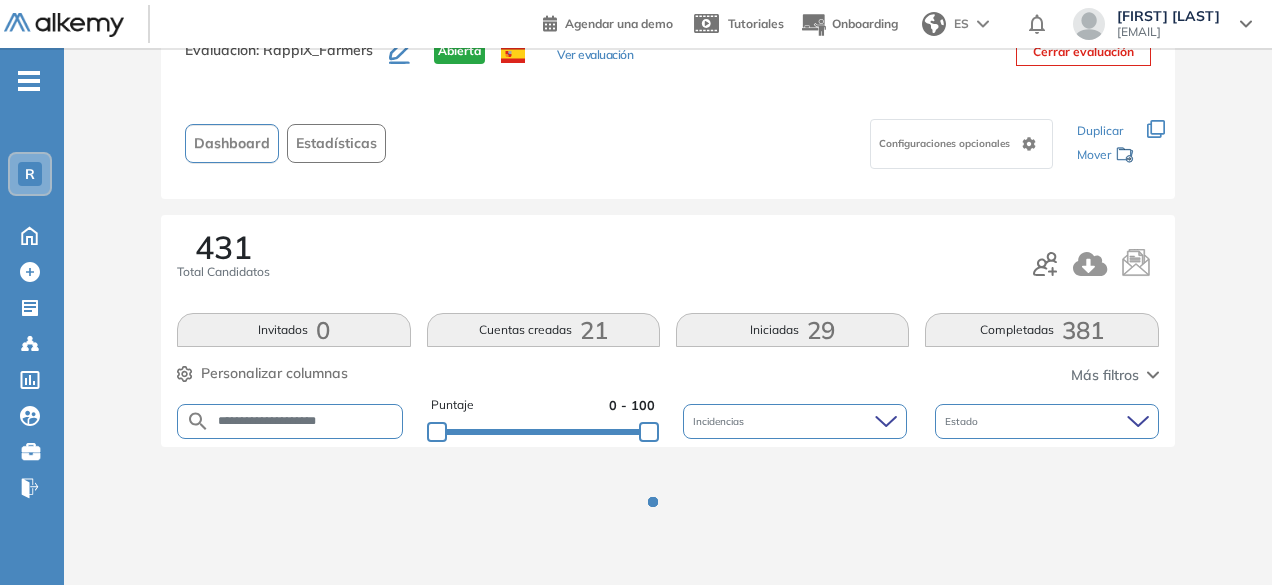 scroll, scrollTop: 154, scrollLeft: 0, axis: vertical 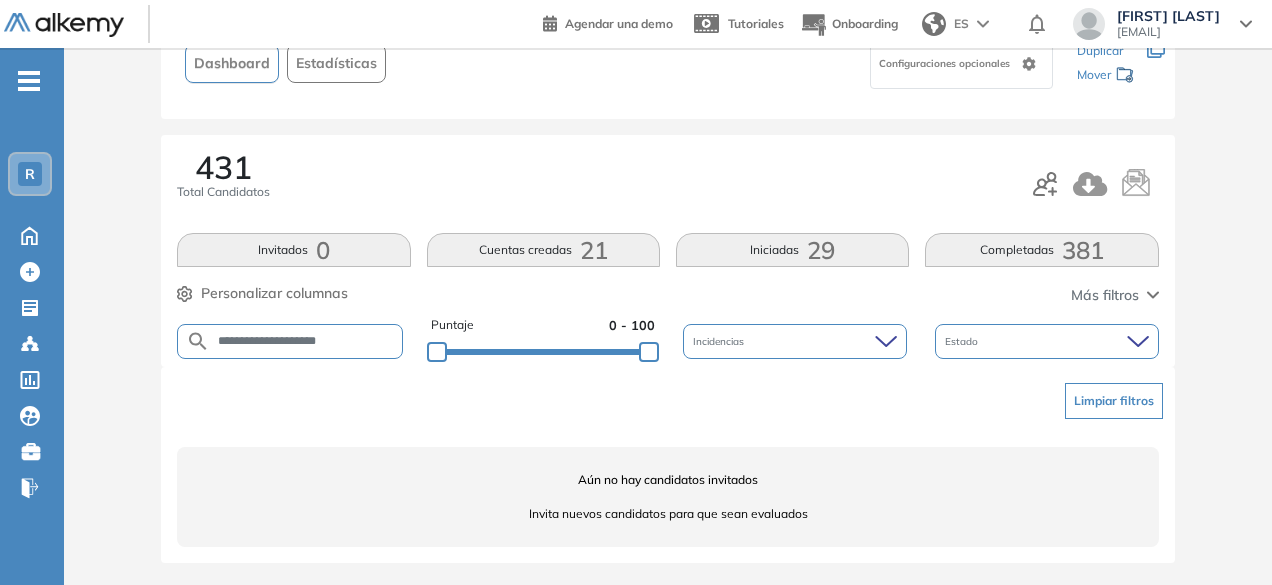 drag, startPoint x: 297, startPoint y: 337, endPoint x: 358, endPoint y: 337, distance: 61 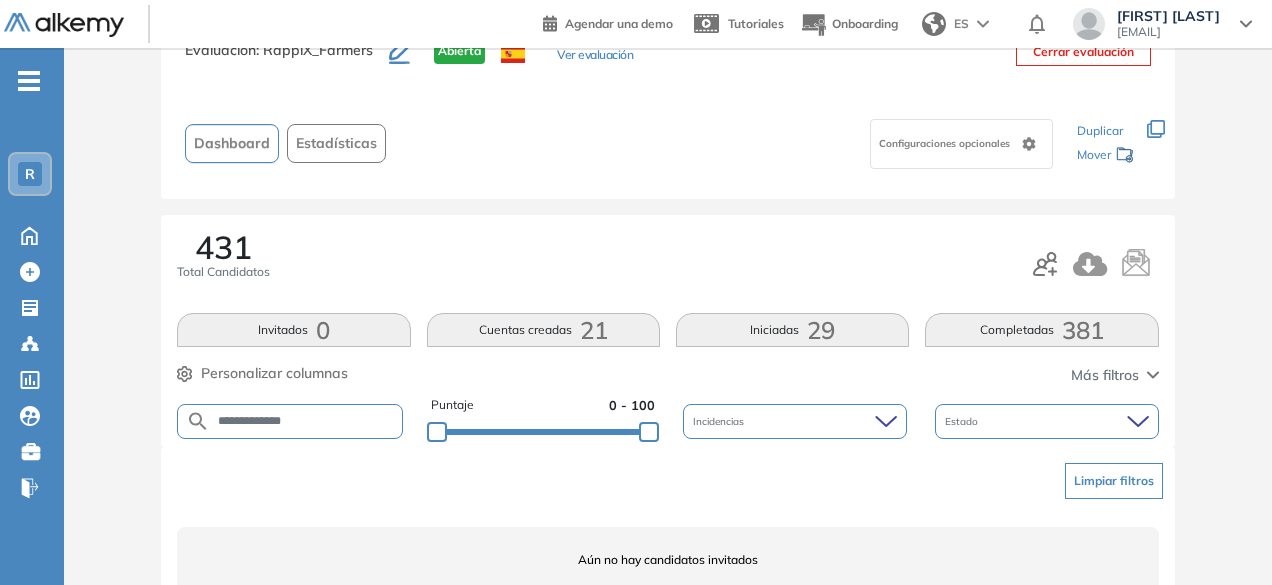 scroll, scrollTop: 154, scrollLeft: 0, axis: vertical 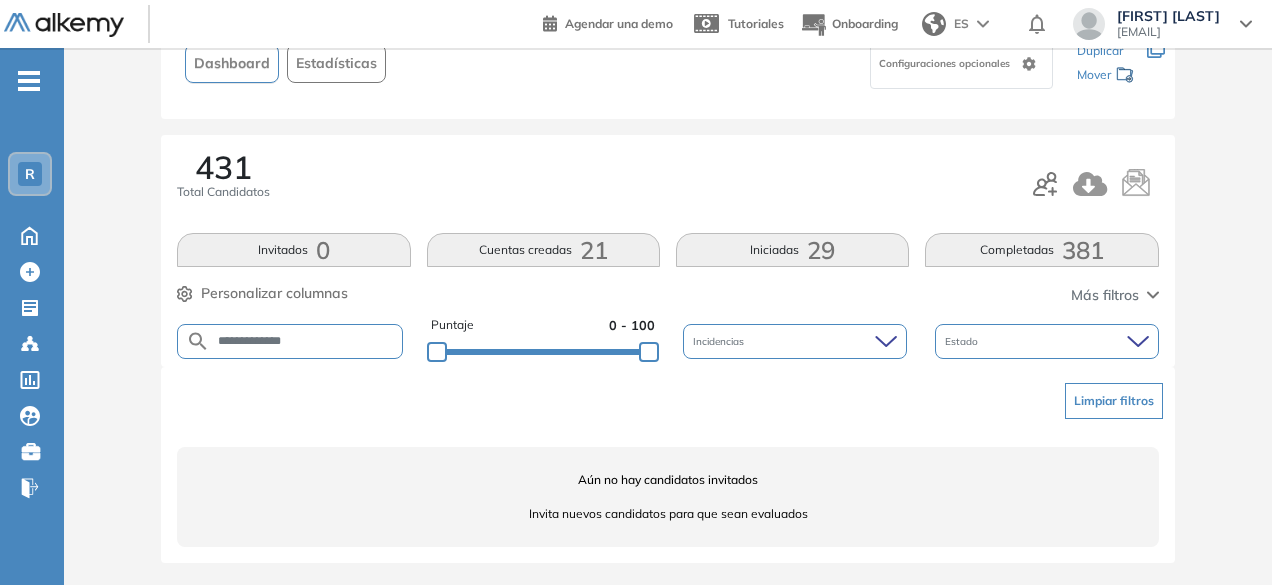 click on "**********" at bounding box center [306, 341] 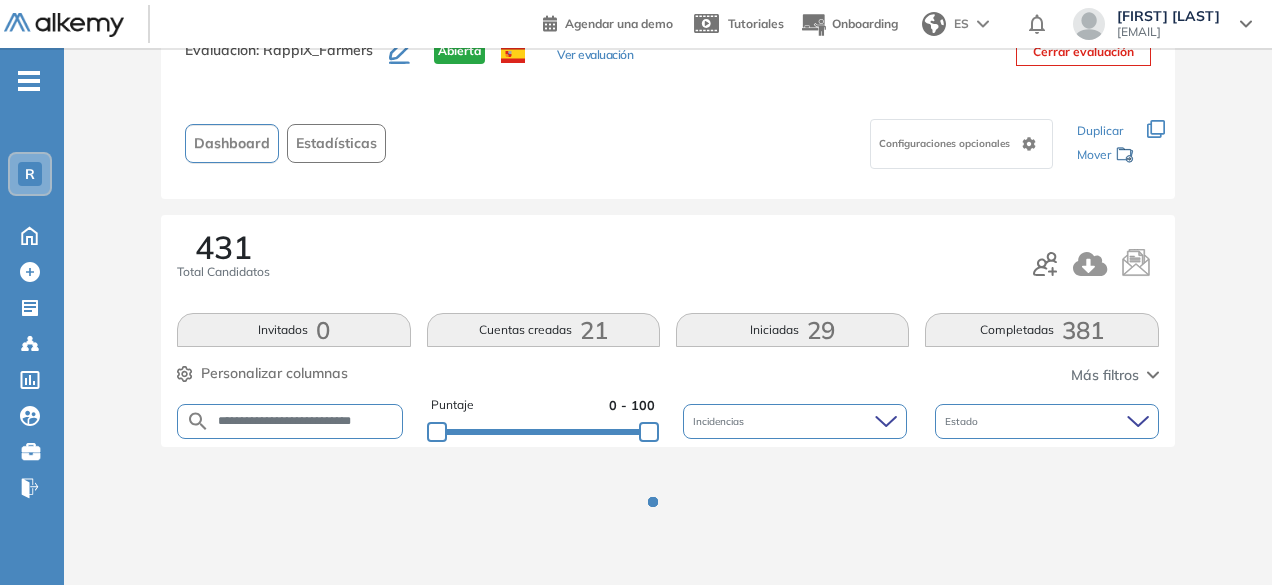 scroll, scrollTop: 154, scrollLeft: 0, axis: vertical 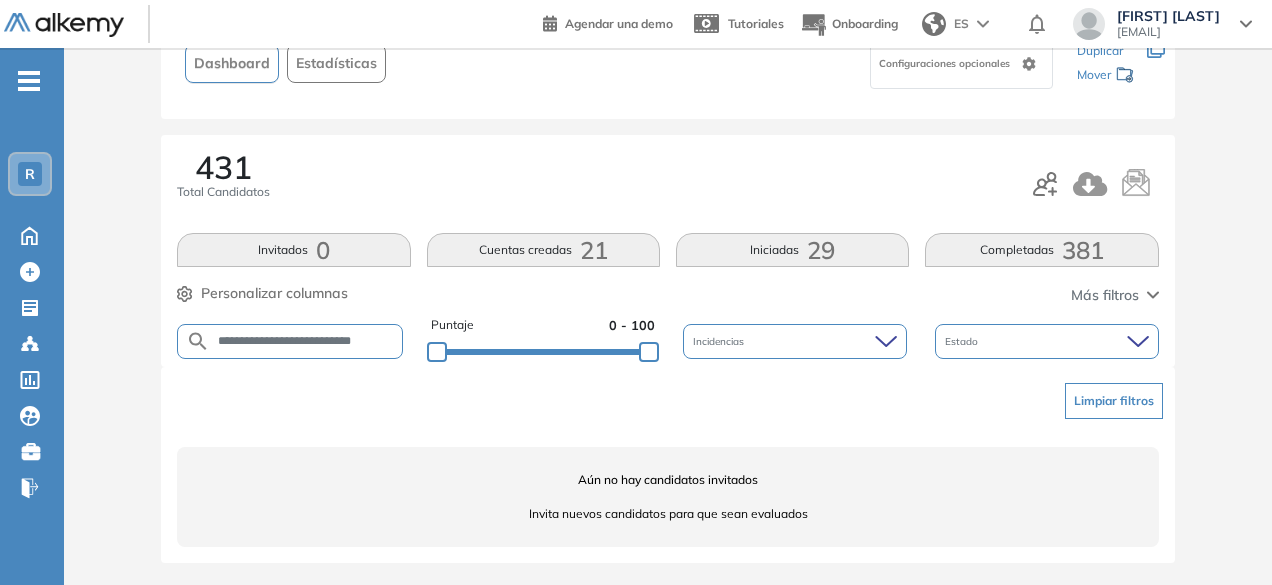 drag, startPoint x: 304, startPoint y: 341, endPoint x: 258, endPoint y: 349, distance: 46.69047 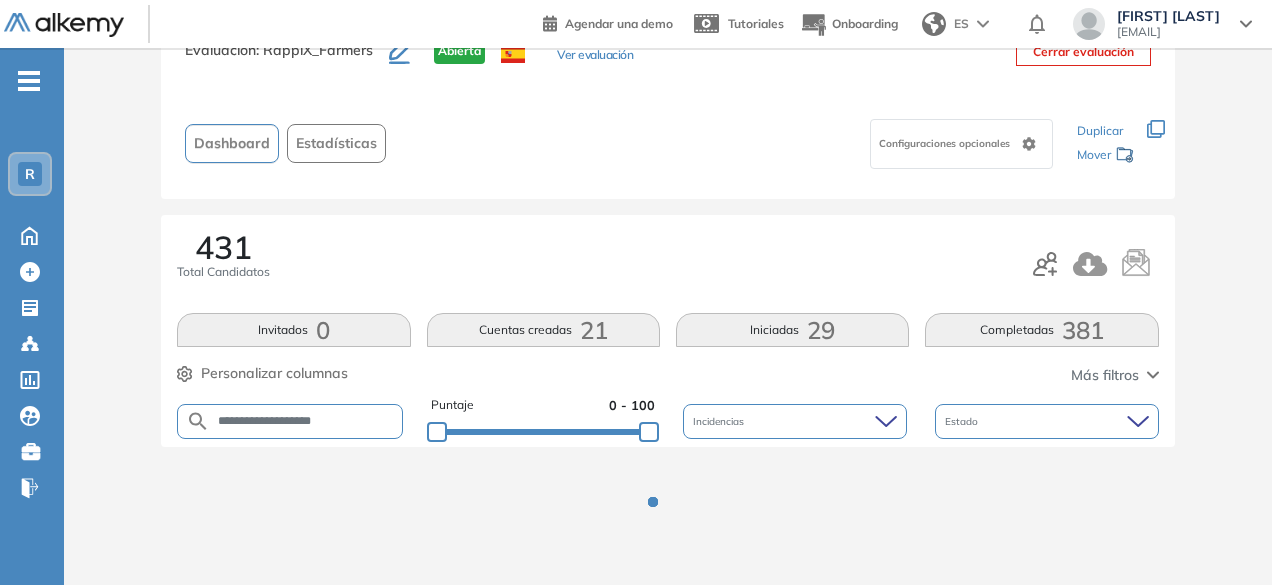 scroll, scrollTop: 154, scrollLeft: 0, axis: vertical 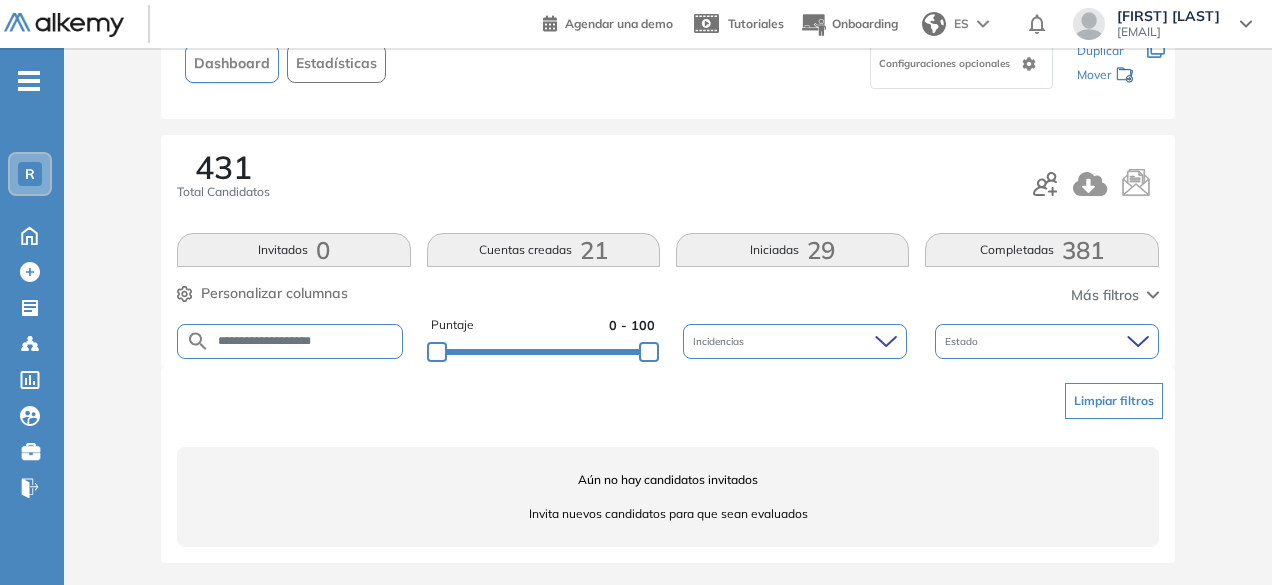 click on "**********" at bounding box center [306, 341] 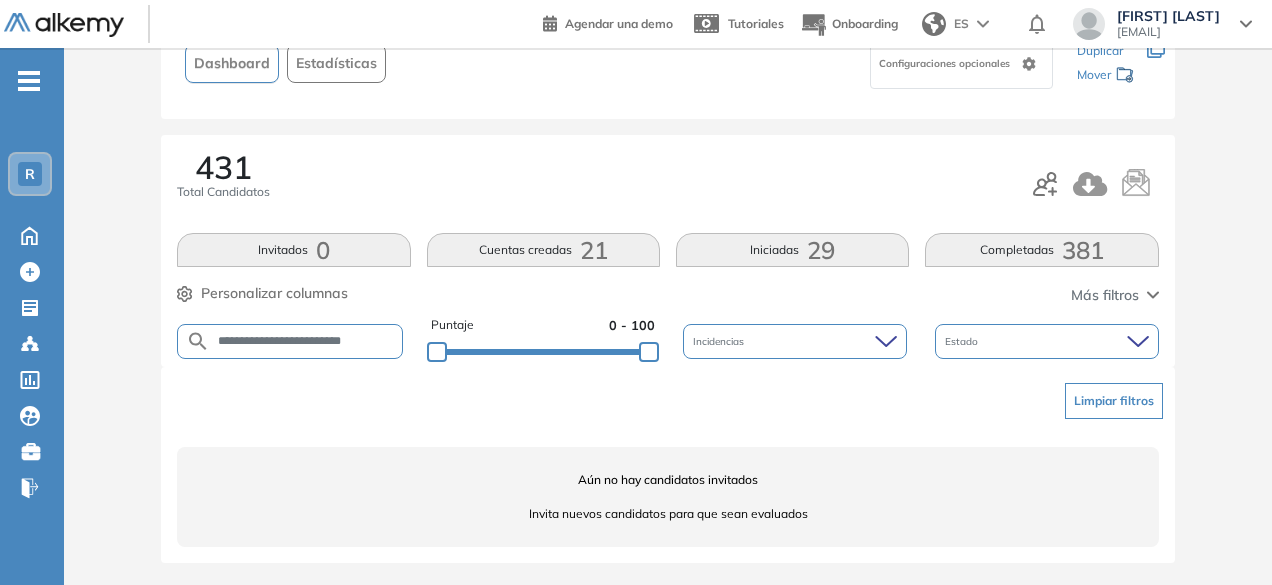 scroll, scrollTop: 0, scrollLeft: 0, axis: both 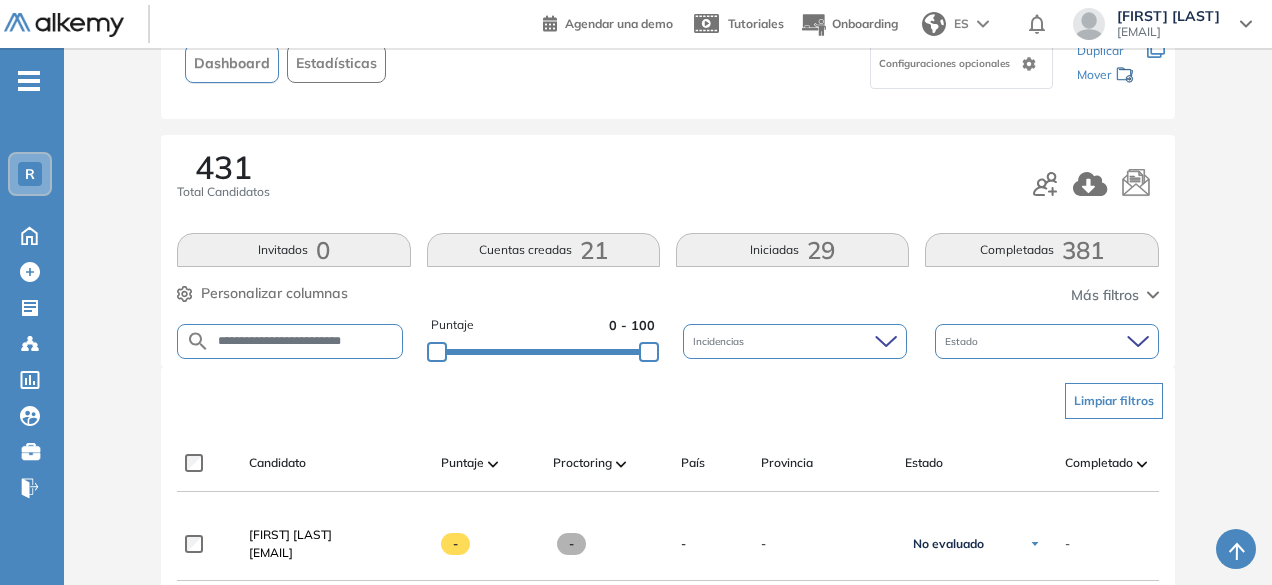 click on "**********" at bounding box center (306, 341) 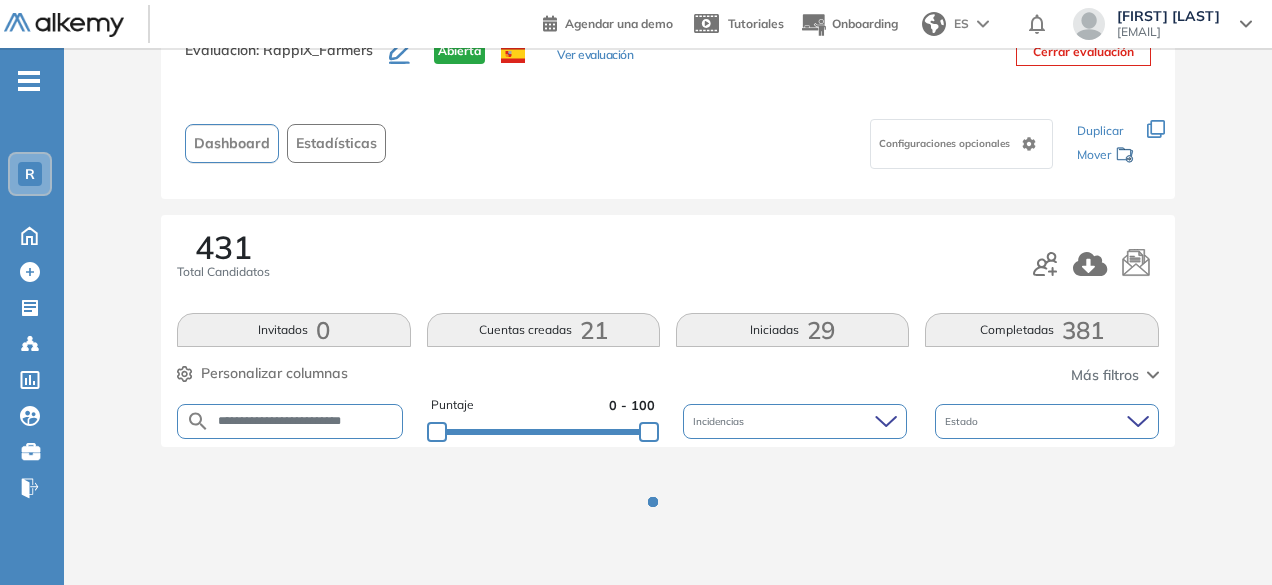 scroll, scrollTop: 154, scrollLeft: 0, axis: vertical 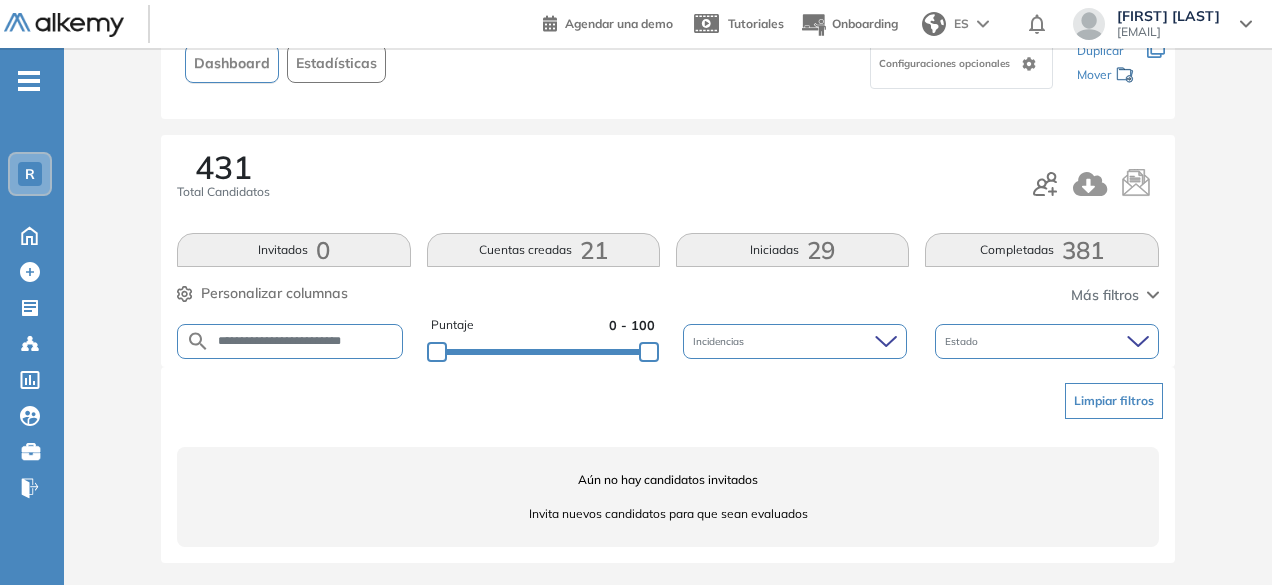 click on "**********" at bounding box center [306, 341] 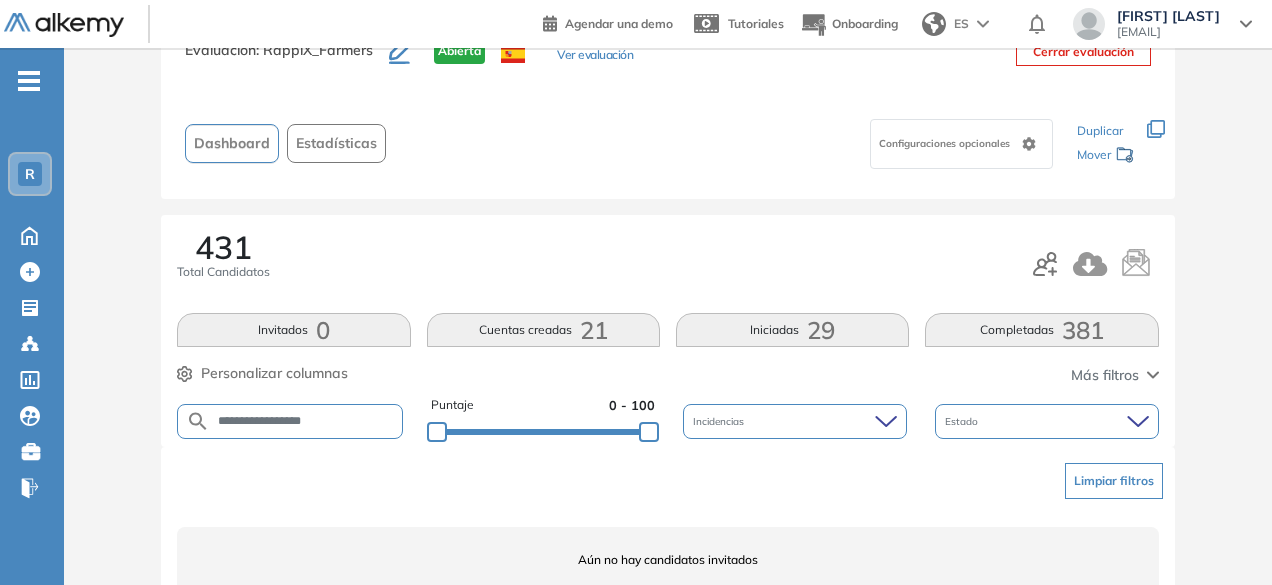 scroll, scrollTop: 154, scrollLeft: 0, axis: vertical 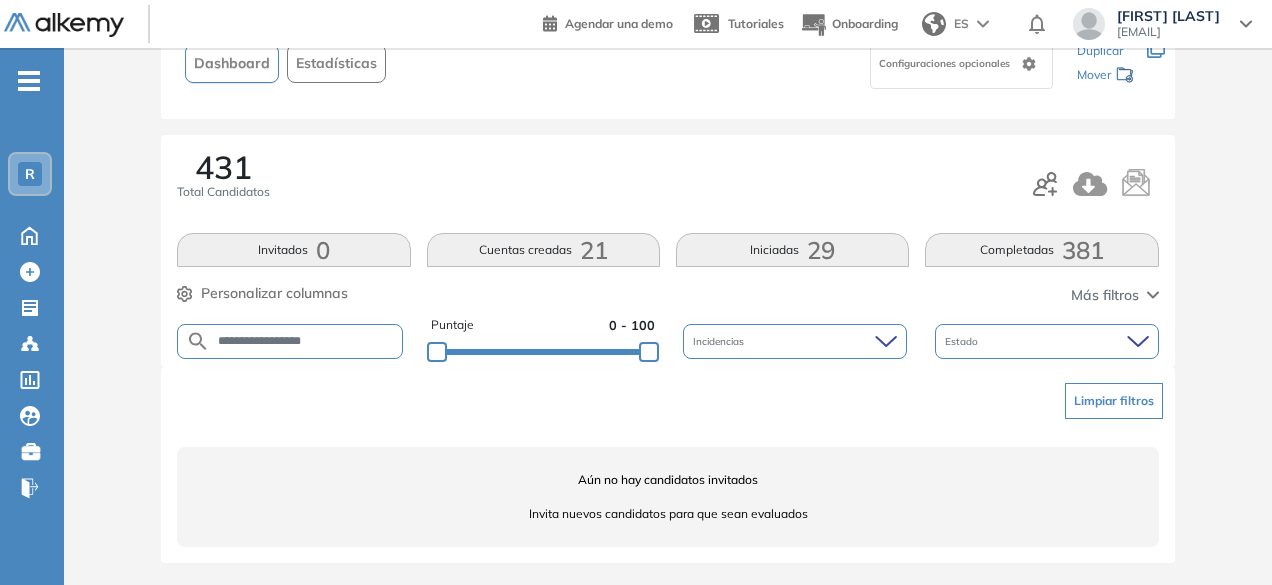 drag, startPoint x: 287, startPoint y: 347, endPoint x: 247, endPoint y: 343, distance: 40.1995 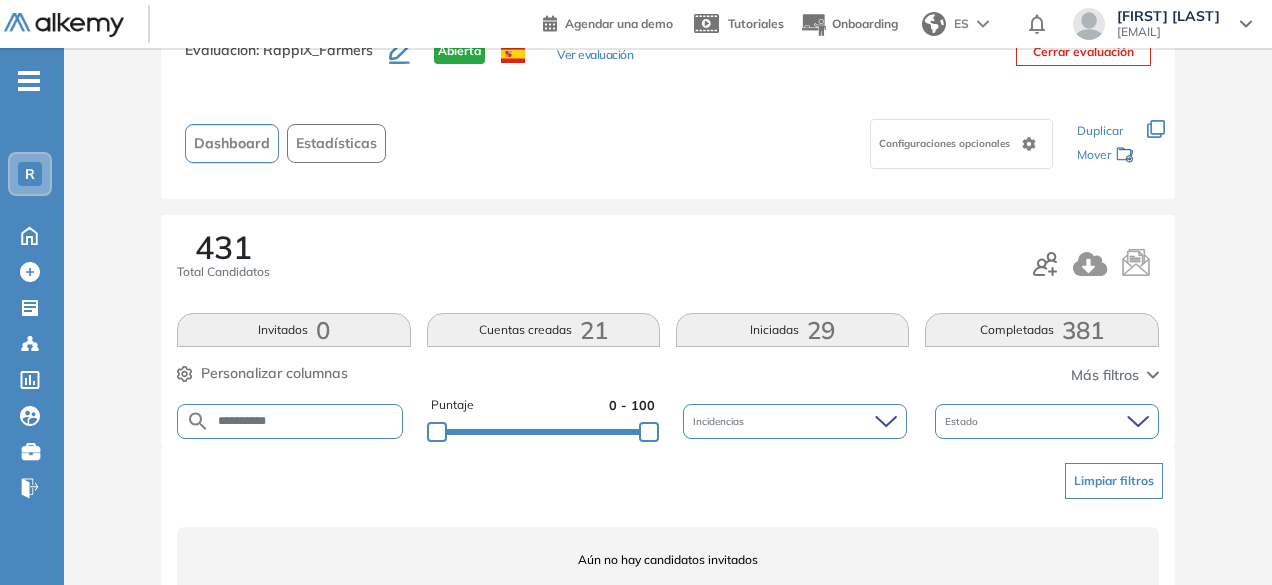 scroll, scrollTop: 154, scrollLeft: 0, axis: vertical 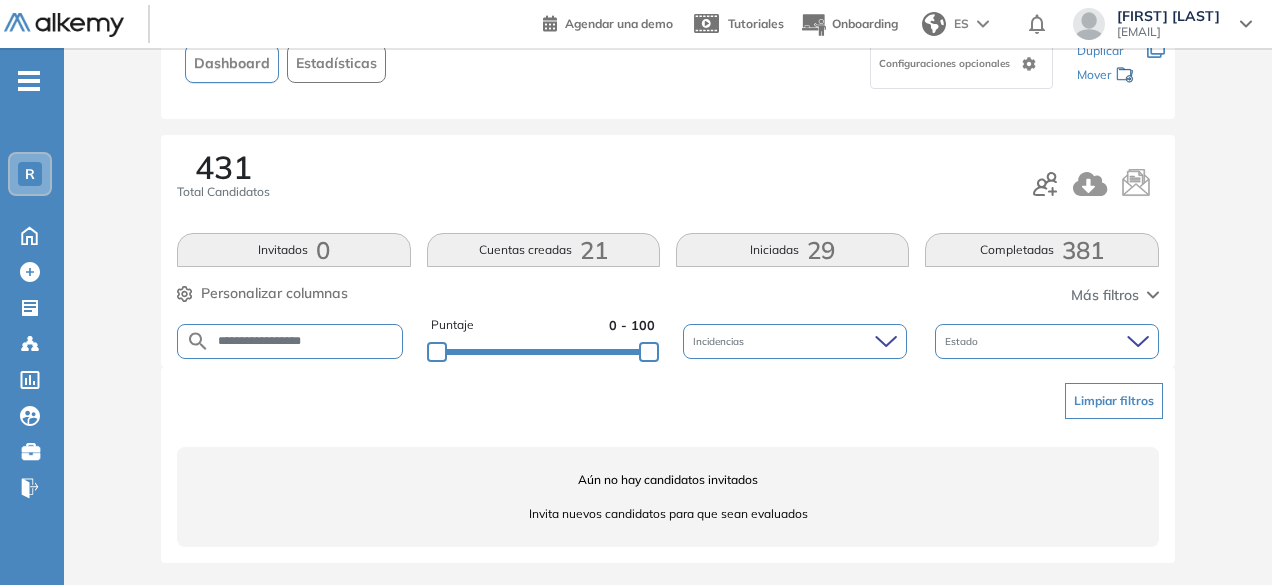click on "**********" at bounding box center [306, 341] 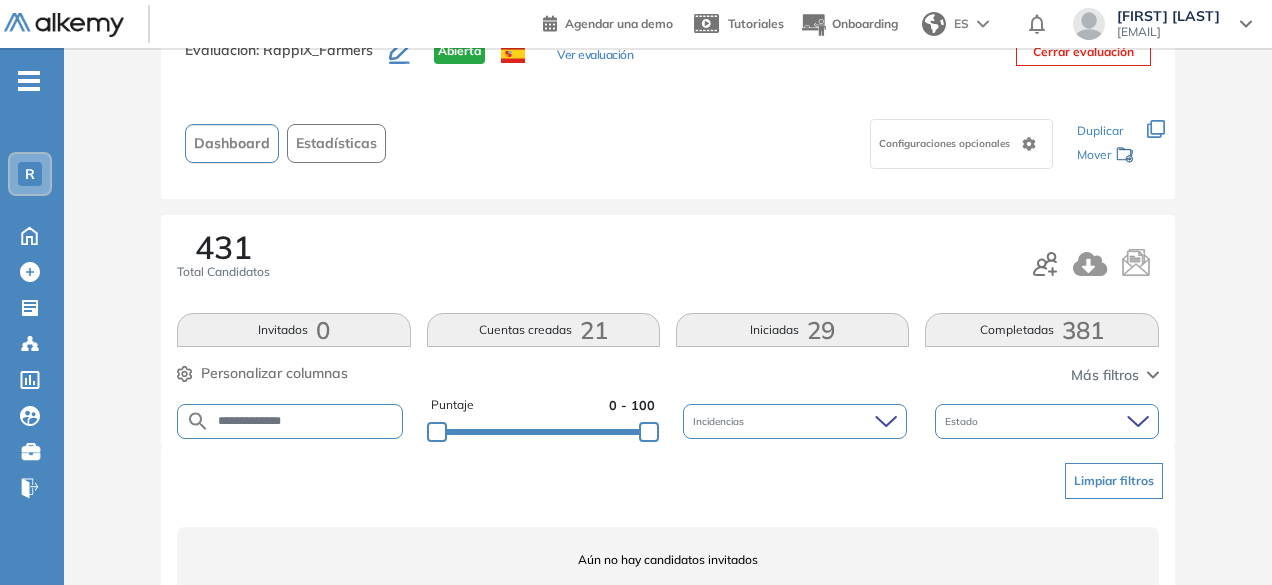 scroll, scrollTop: 154, scrollLeft: 0, axis: vertical 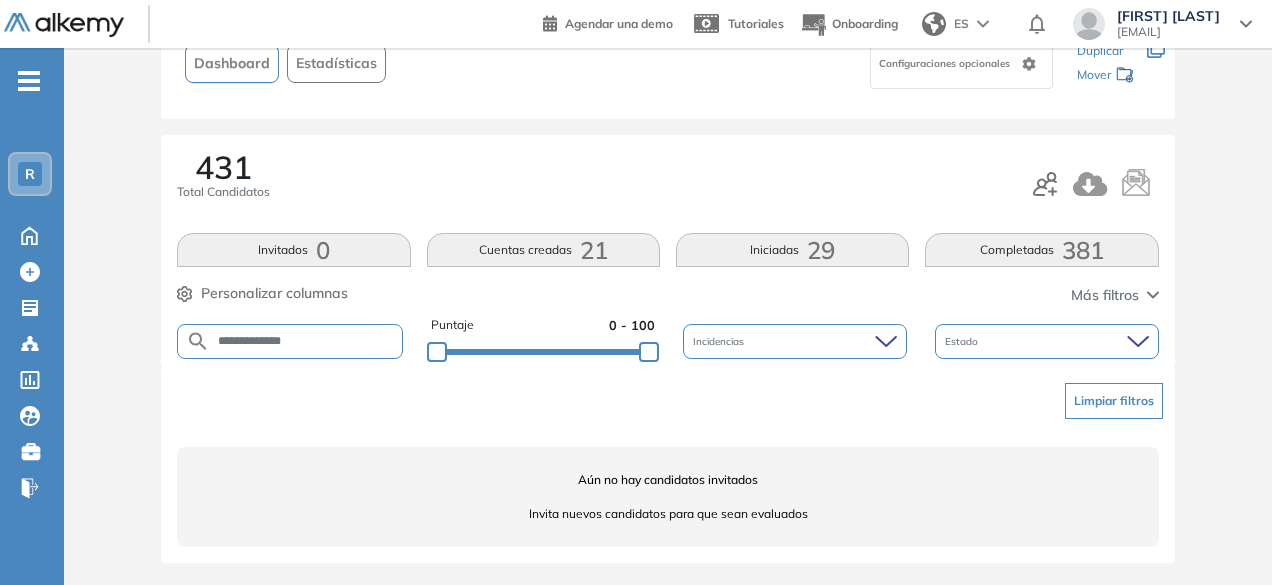 click on "**********" at bounding box center (306, 341) 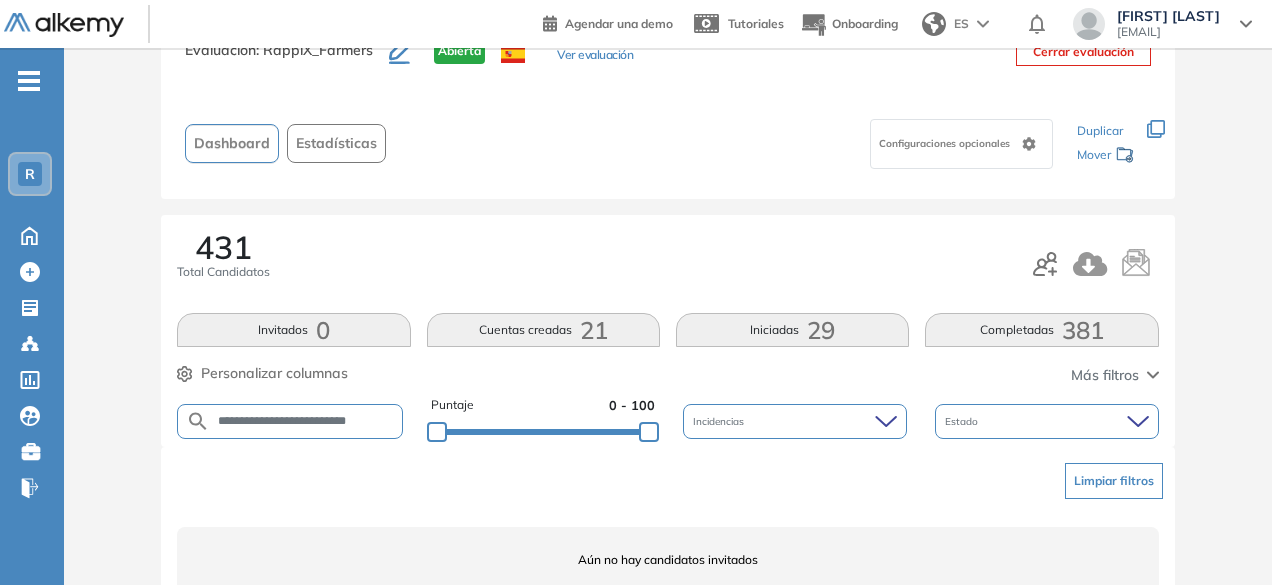 scroll, scrollTop: 154, scrollLeft: 0, axis: vertical 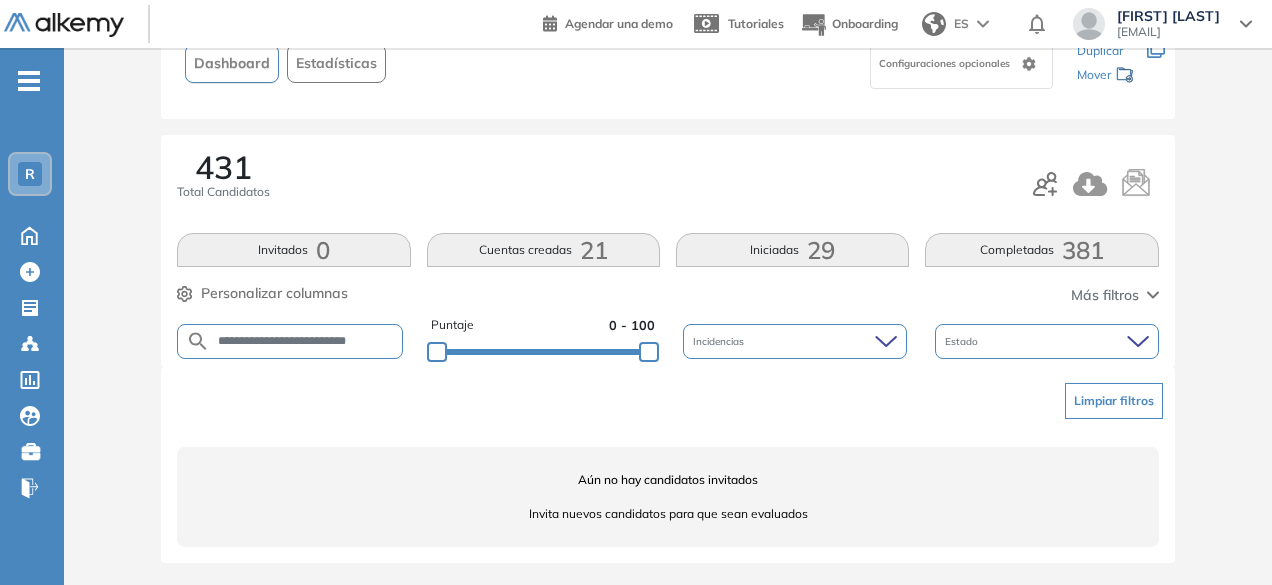 click on "**********" at bounding box center (306, 341) 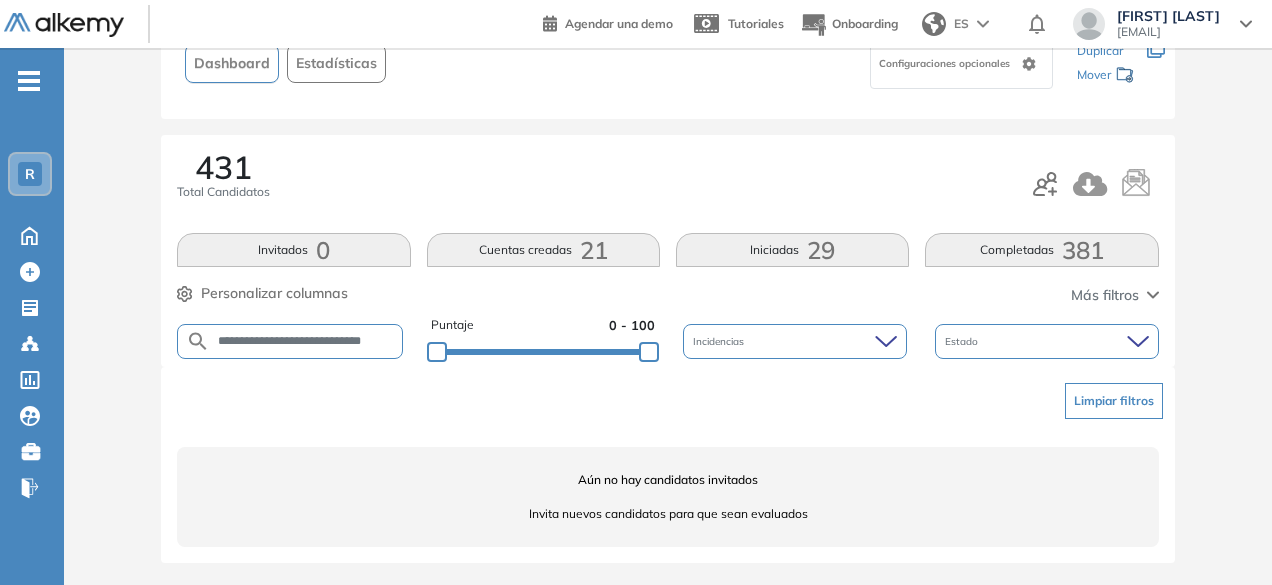 scroll, scrollTop: 0, scrollLeft: 22, axis: horizontal 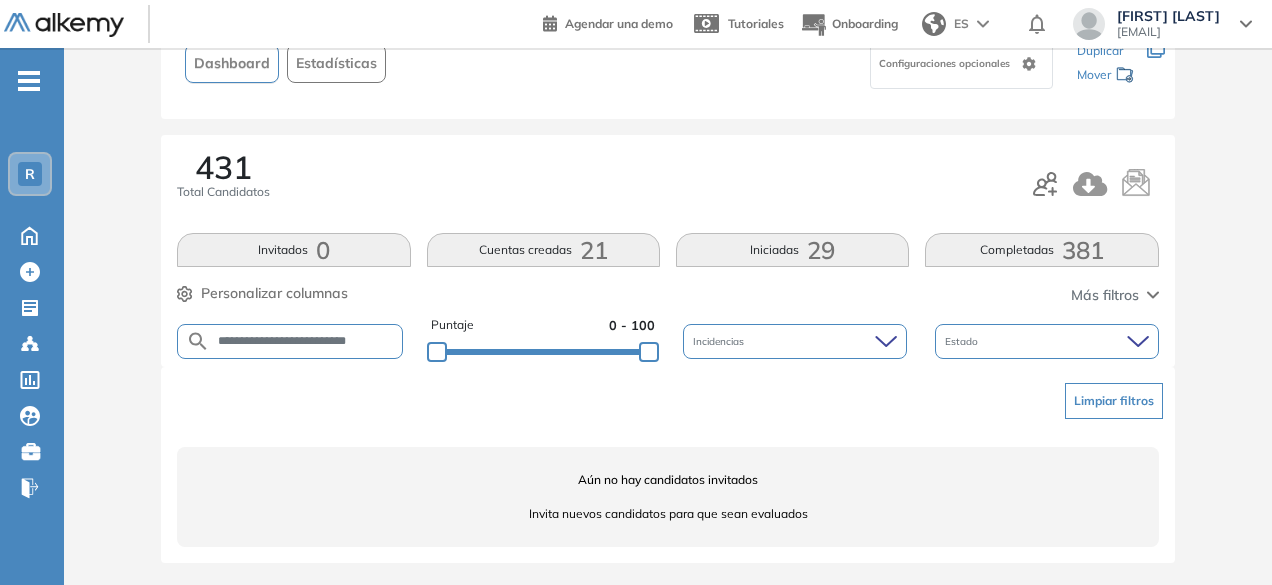 click on "**********" at bounding box center (306, 341) 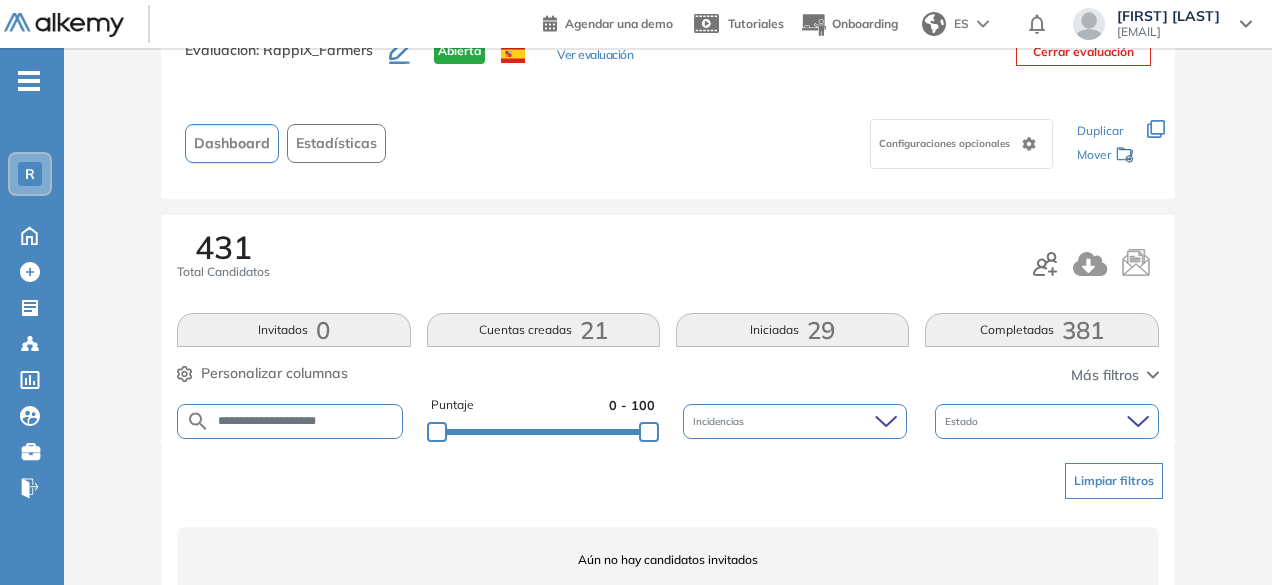 scroll, scrollTop: 154, scrollLeft: 0, axis: vertical 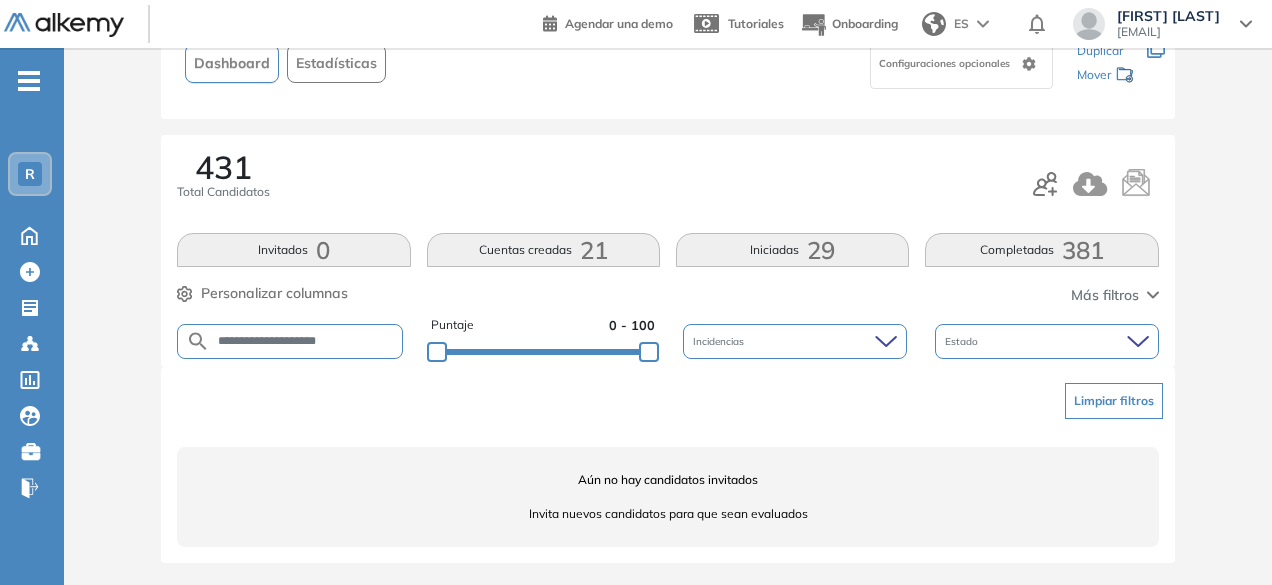 click on "**********" at bounding box center (306, 341) 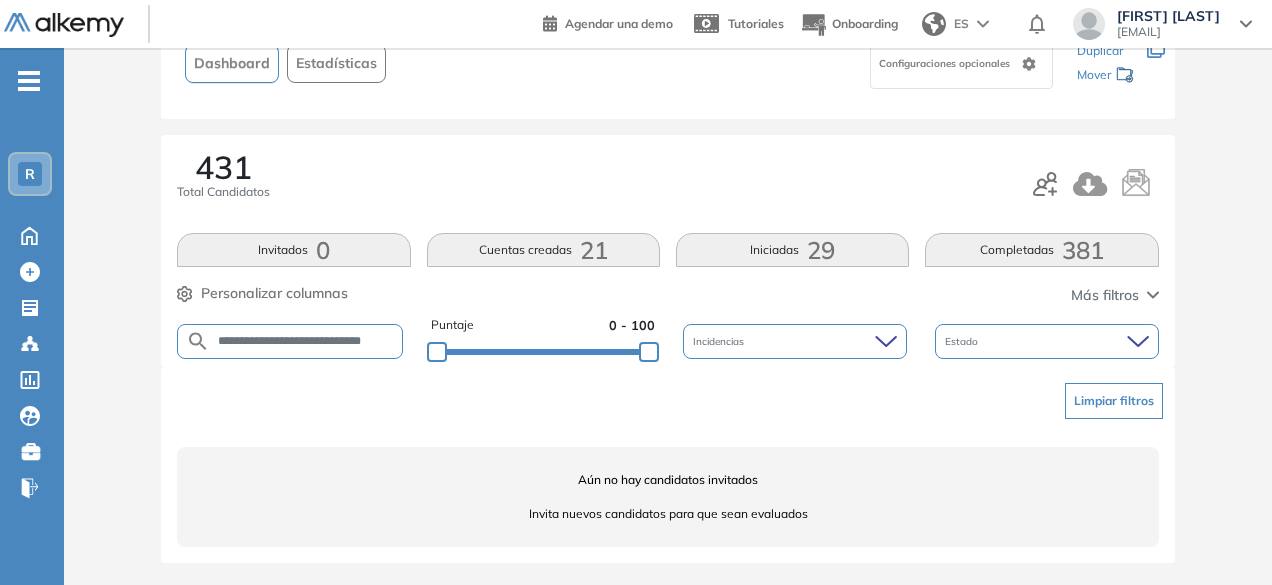 scroll, scrollTop: 0, scrollLeft: 10, axis: horizontal 